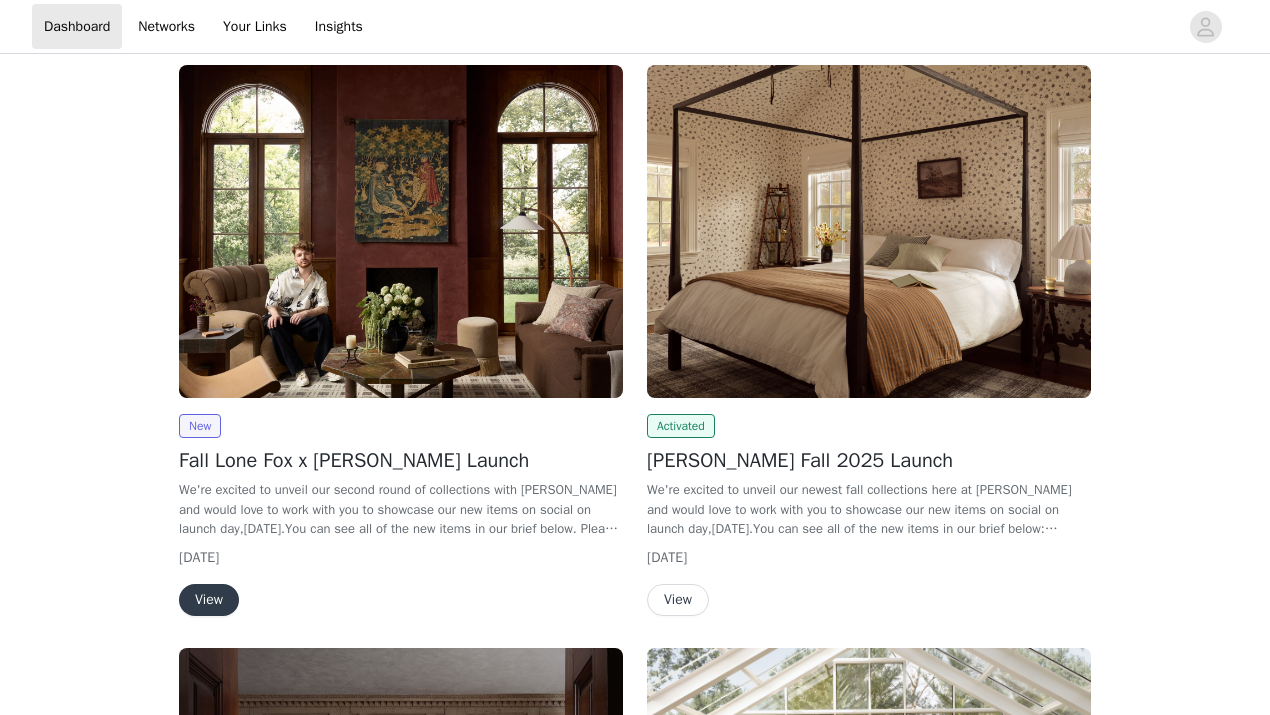 scroll, scrollTop: 252, scrollLeft: 0, axis: vertical 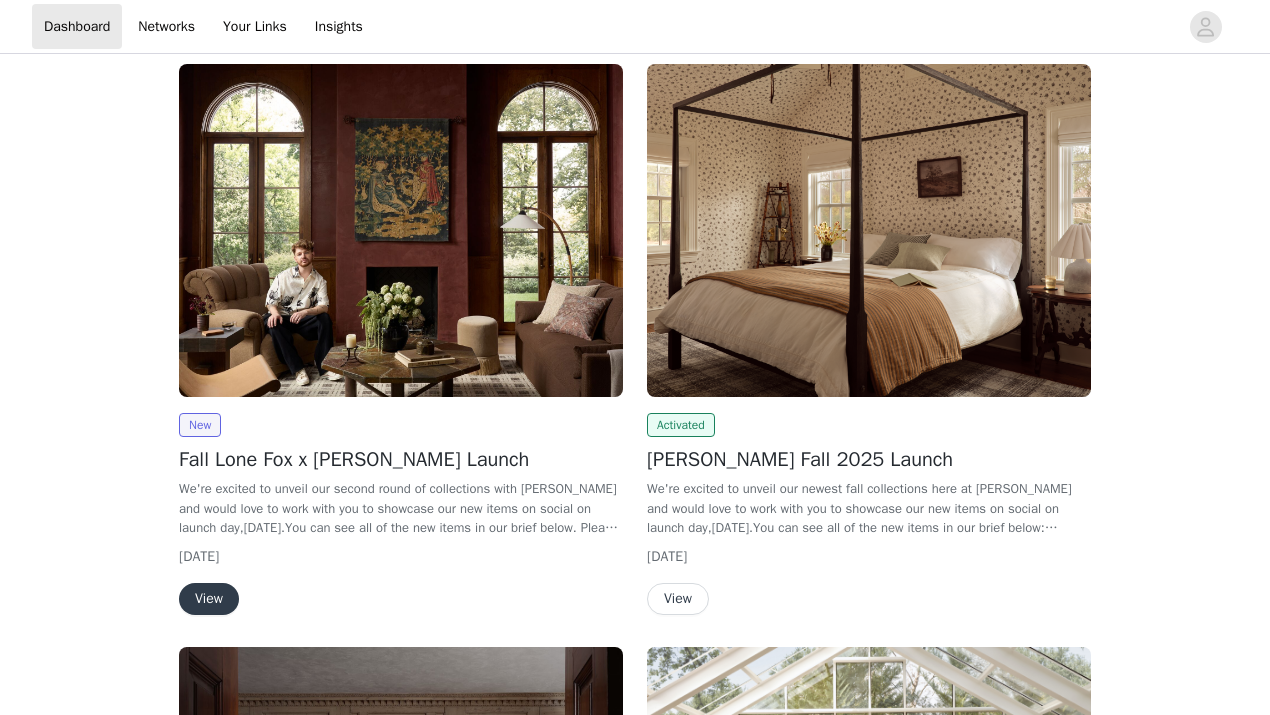 click at bounding box center [401, 230] 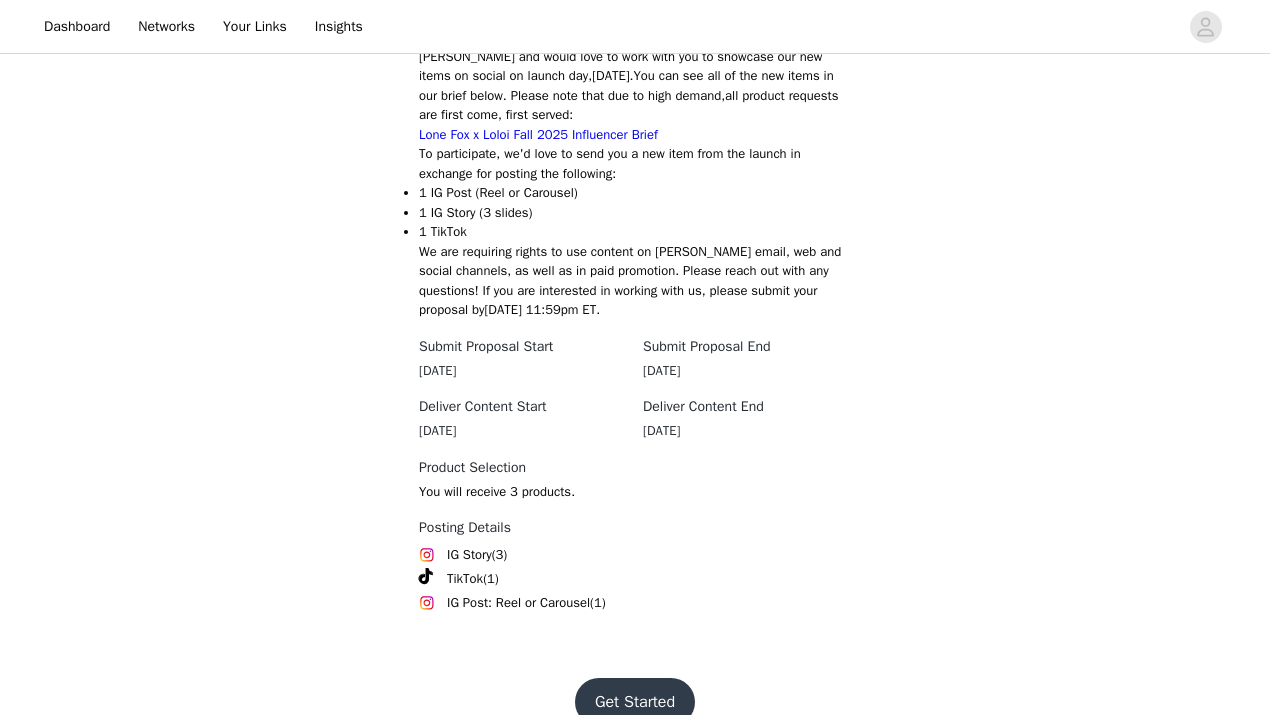 scroll, scrollTop: 820, scrollLeft: 0, axis: vertical 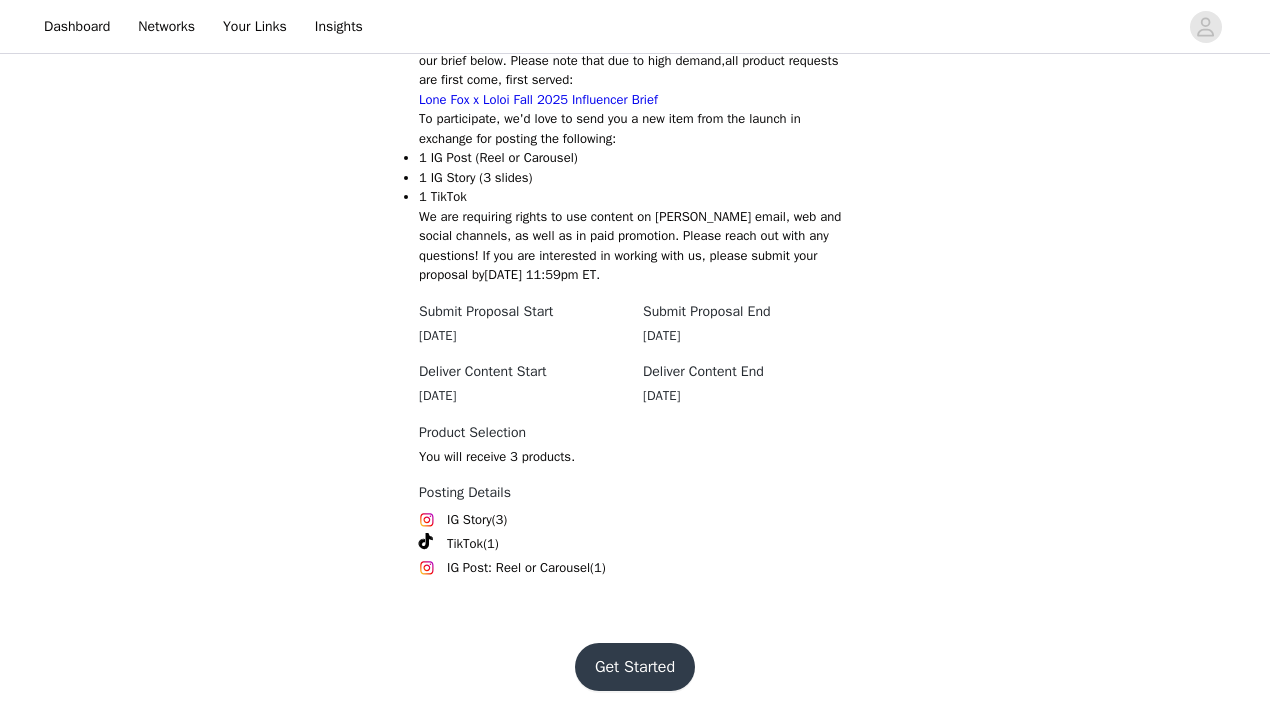 click on "Get Started" at bounding box center (635, 667) 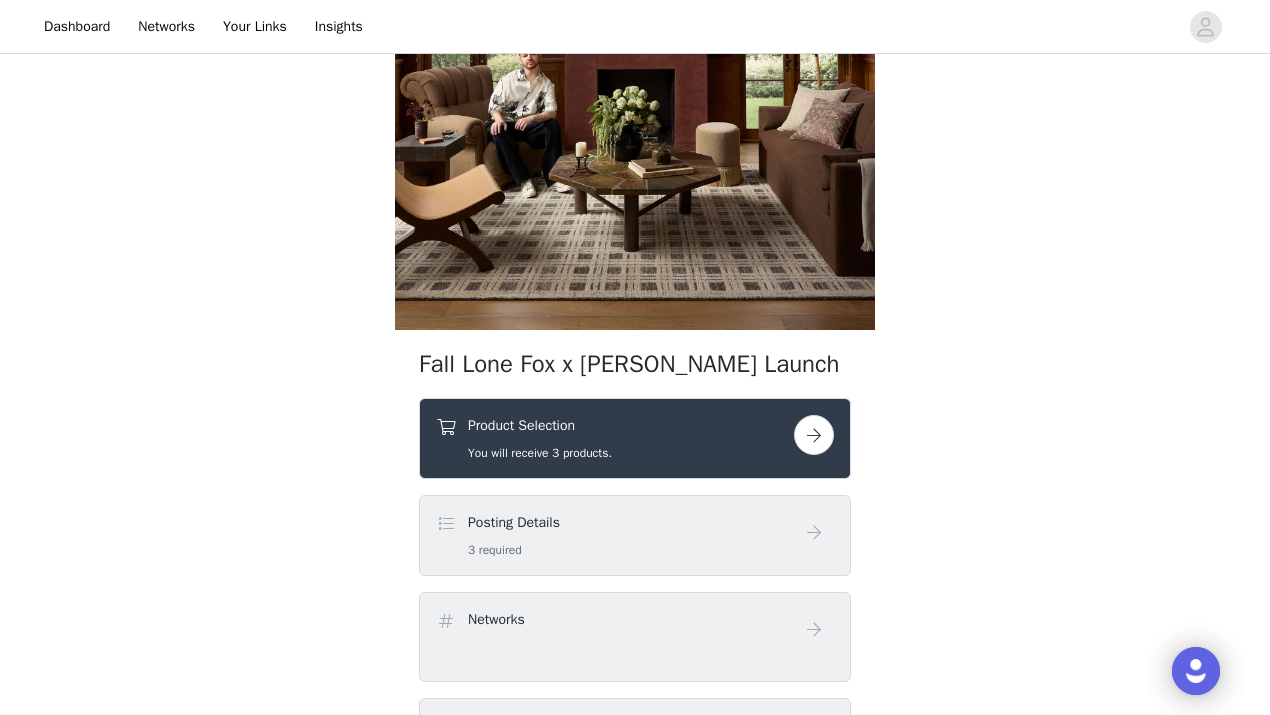 scroll, scrollTop: 474, scrollLeft: 0, axis: vertical 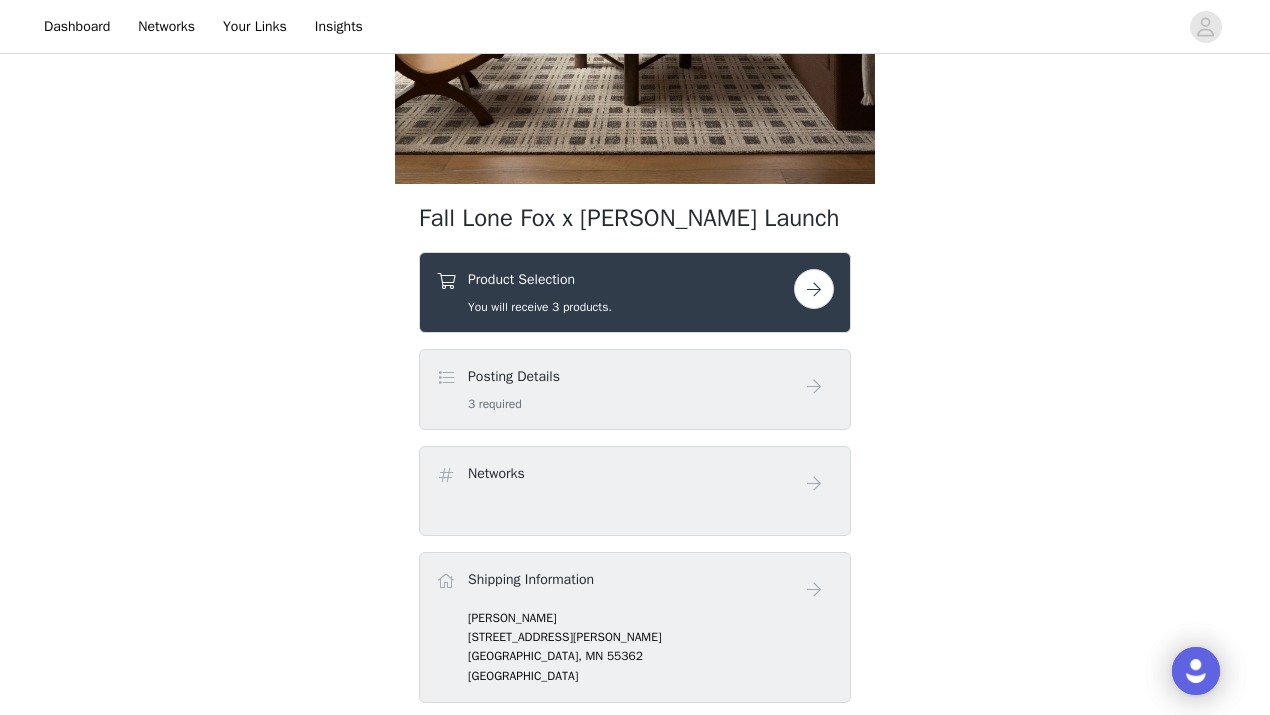 click on "You will receive 3 products." at bounding box center (540, 307) 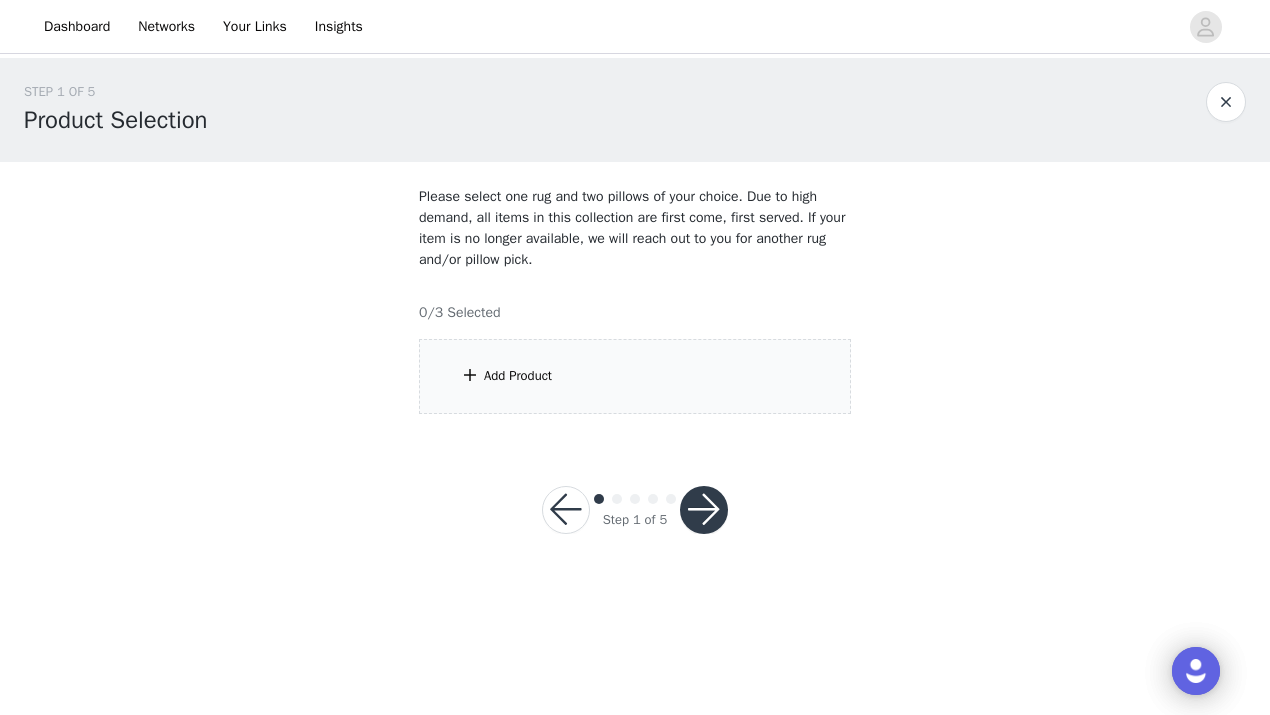 click on "Add Product" at bounding box center (635, 376) 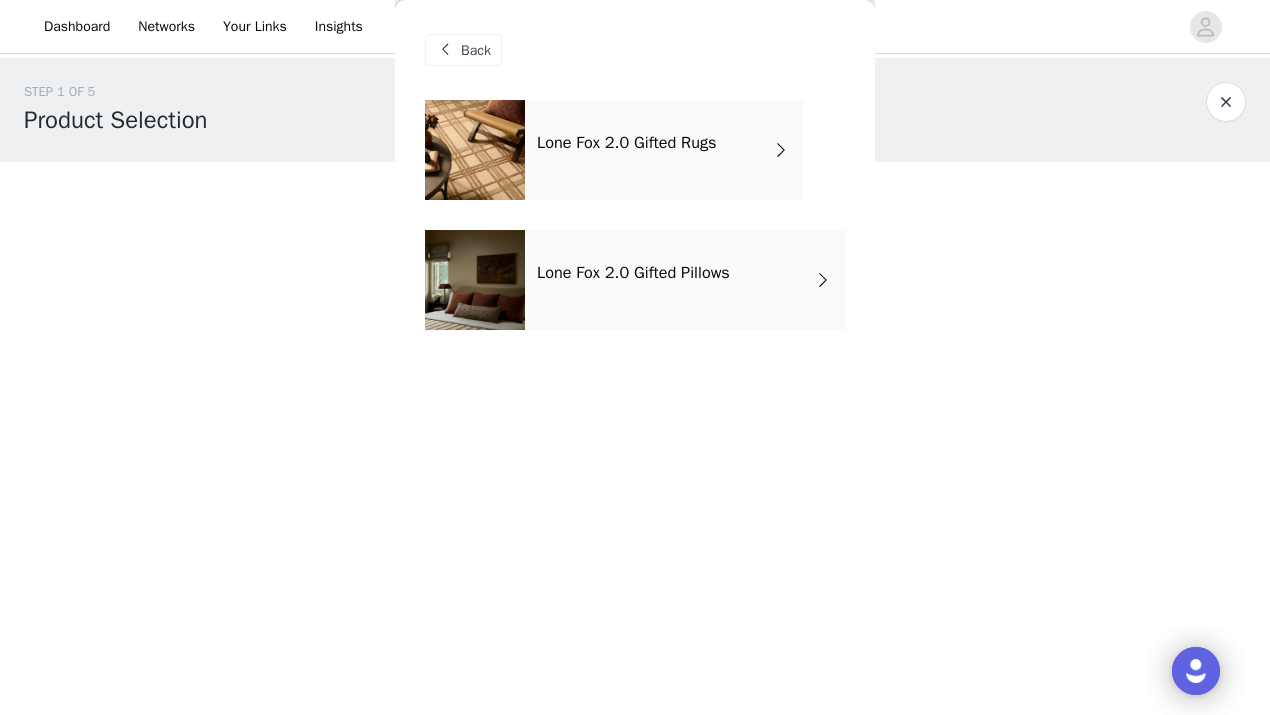 click on "Lone Fox 2.0 Gifted Rugs" at bounding box center (664, 150) 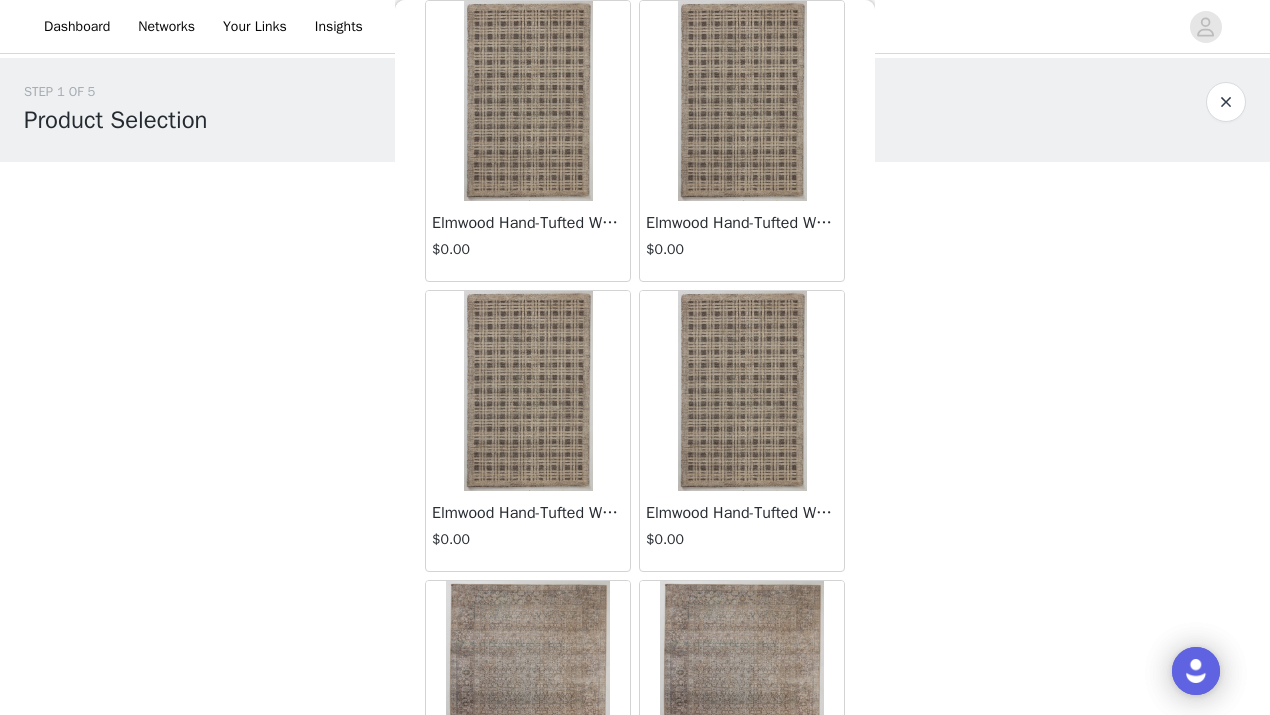 scroll, scrollTop: 1243, scrollLeft: 0, axis: vertical 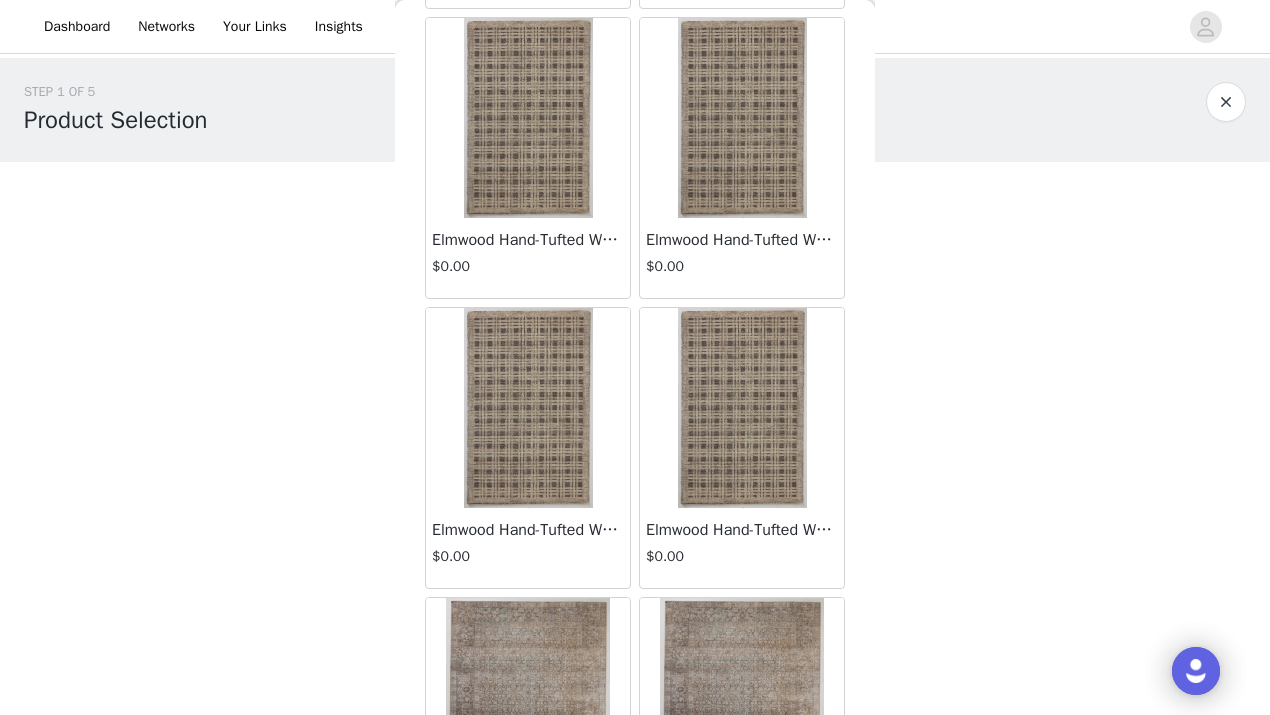 click at bounding box center [742, 408] 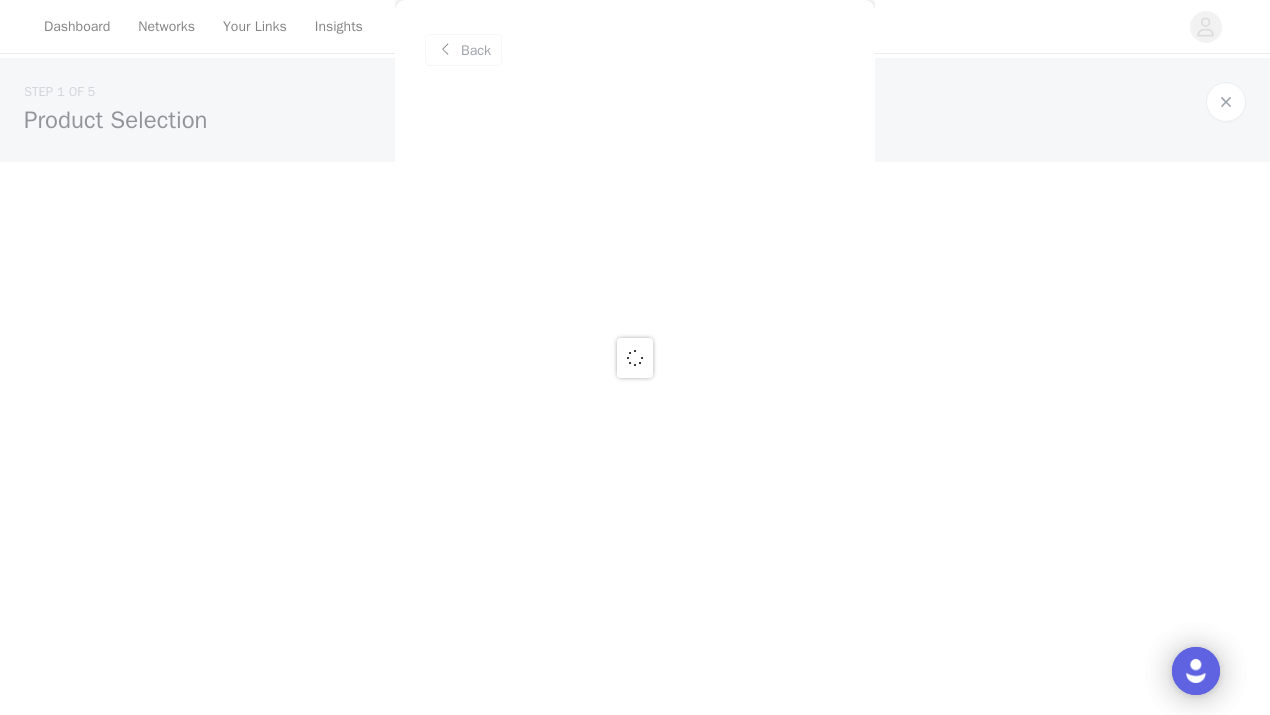 scroll, scrollTop: 0, scrollLeft: 0, axis: both 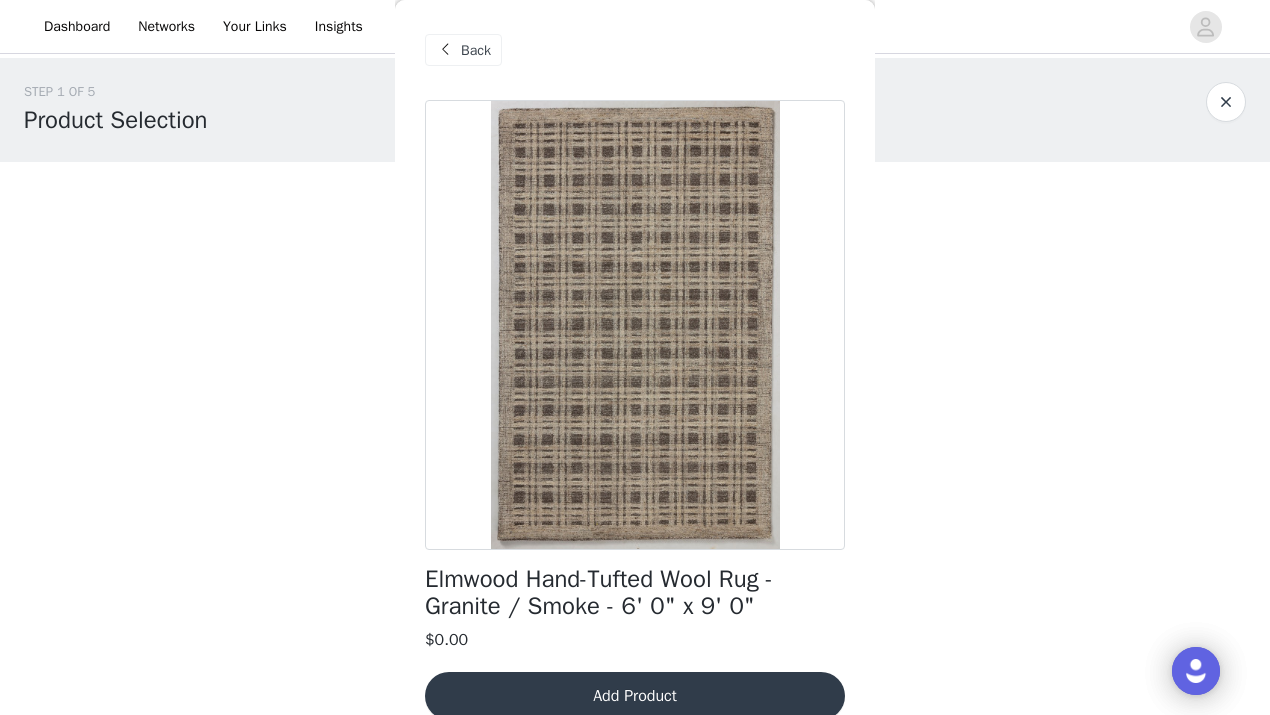 click on "Back" at bounding box center (476, 50) 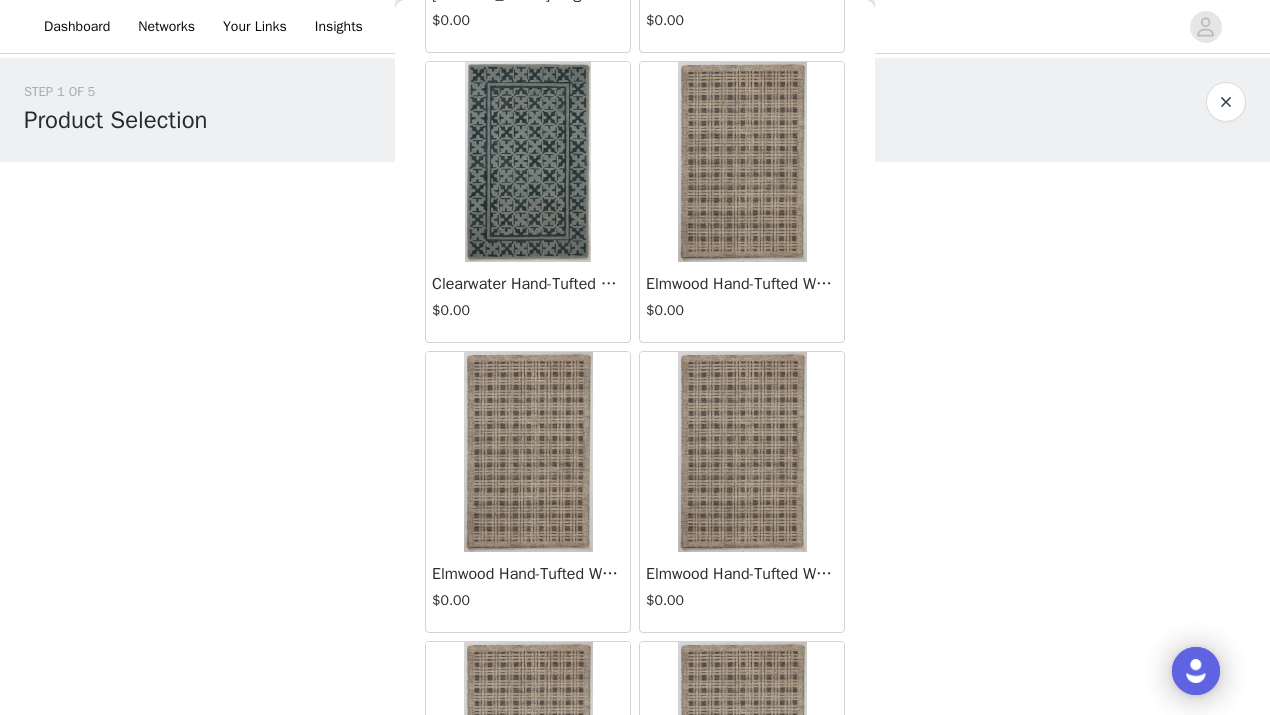 scroll, scrollTop: 922, scrollLeft: 0, axis: vertical 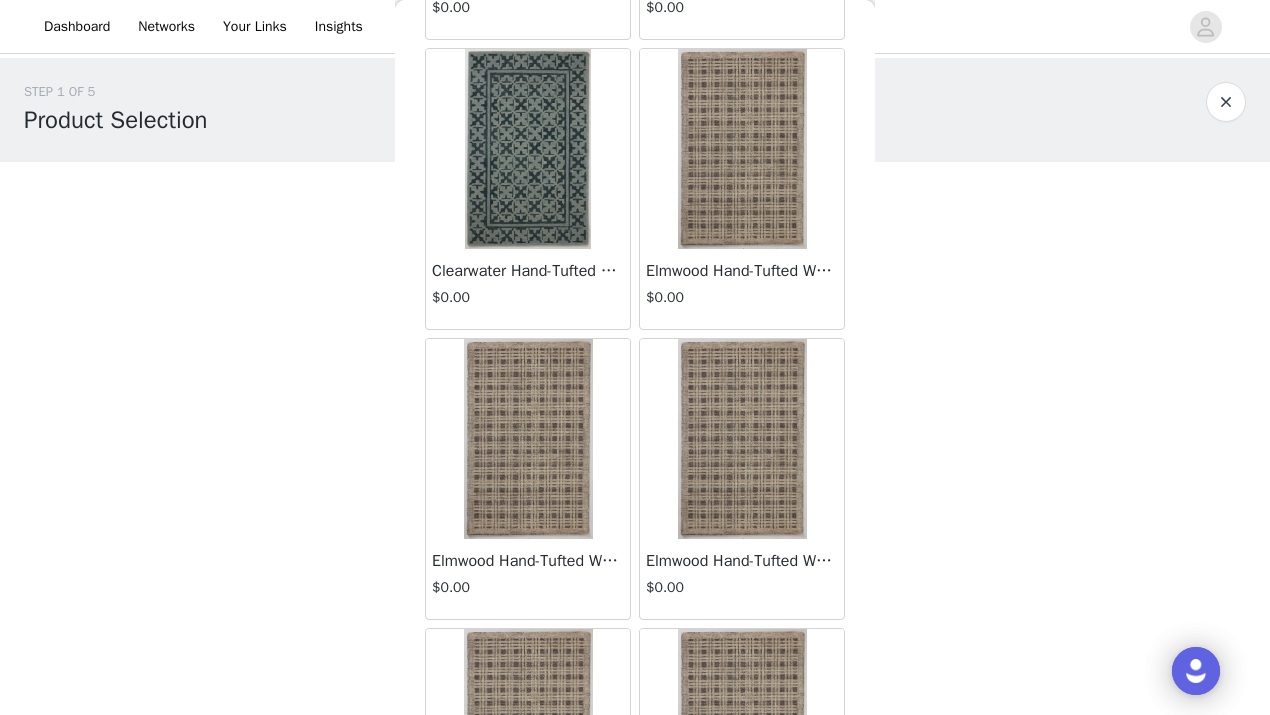 click at bounding box center [528, 439] 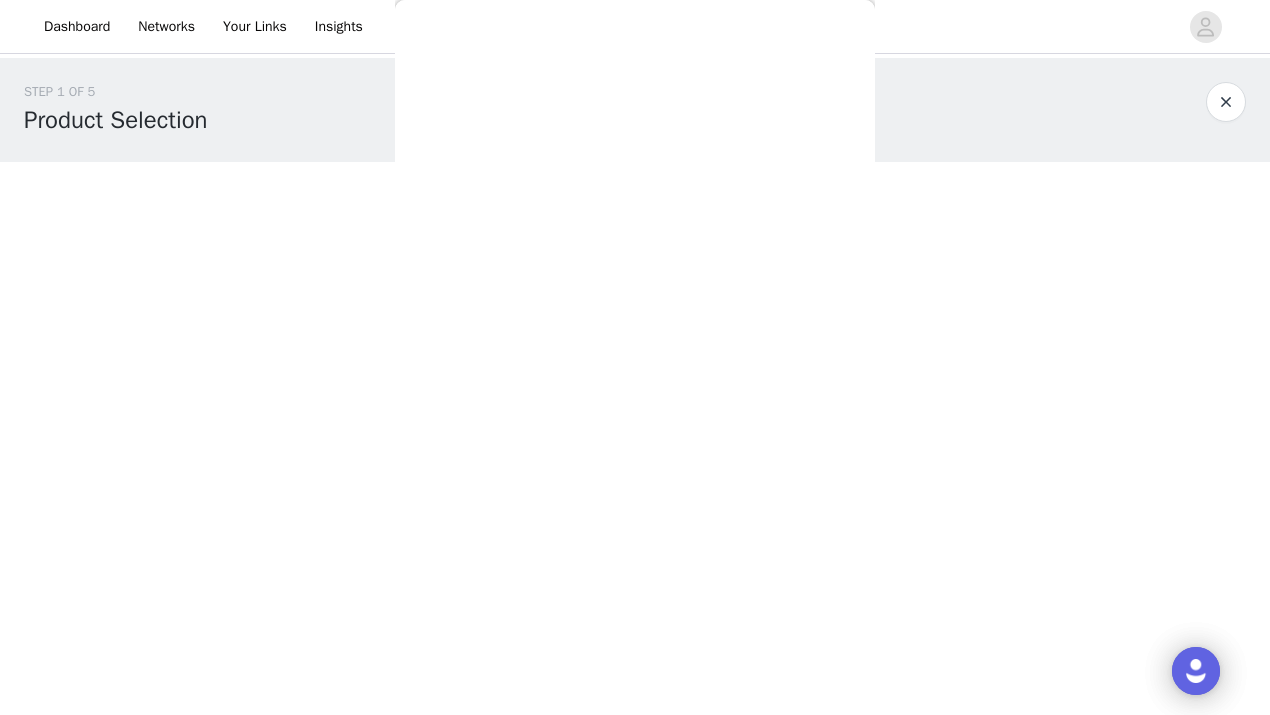 scroll, scrollTop: 29, scrollLeft: 0, axis: vertical 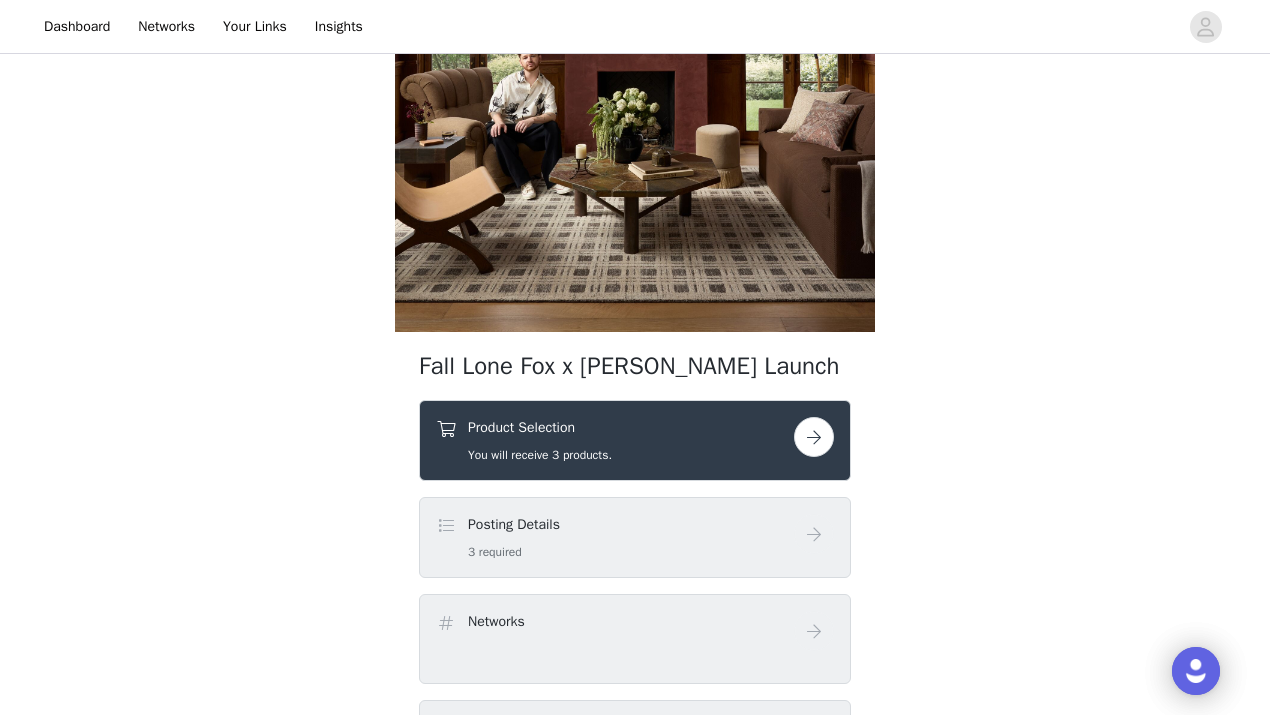 click on "Product Selection   You will receive 3 products." at bounding box center [635, 440] 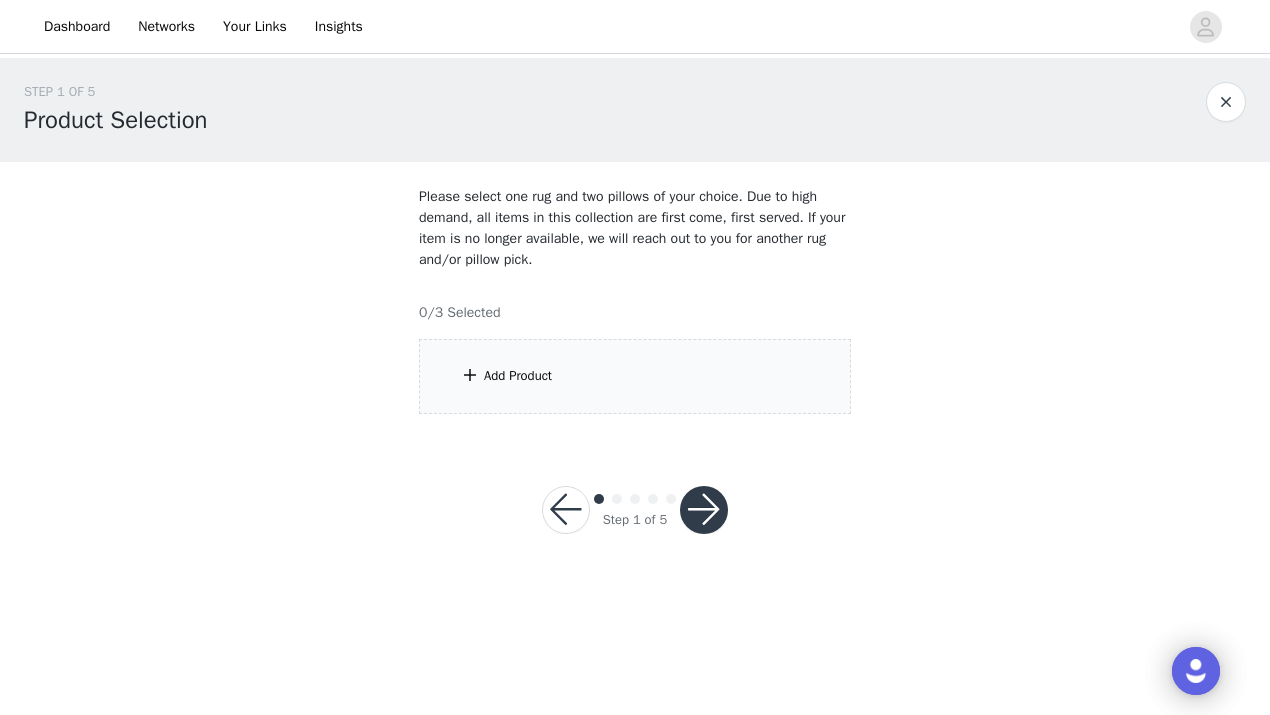 click on "Add Product" at bounding box center [635, 376] 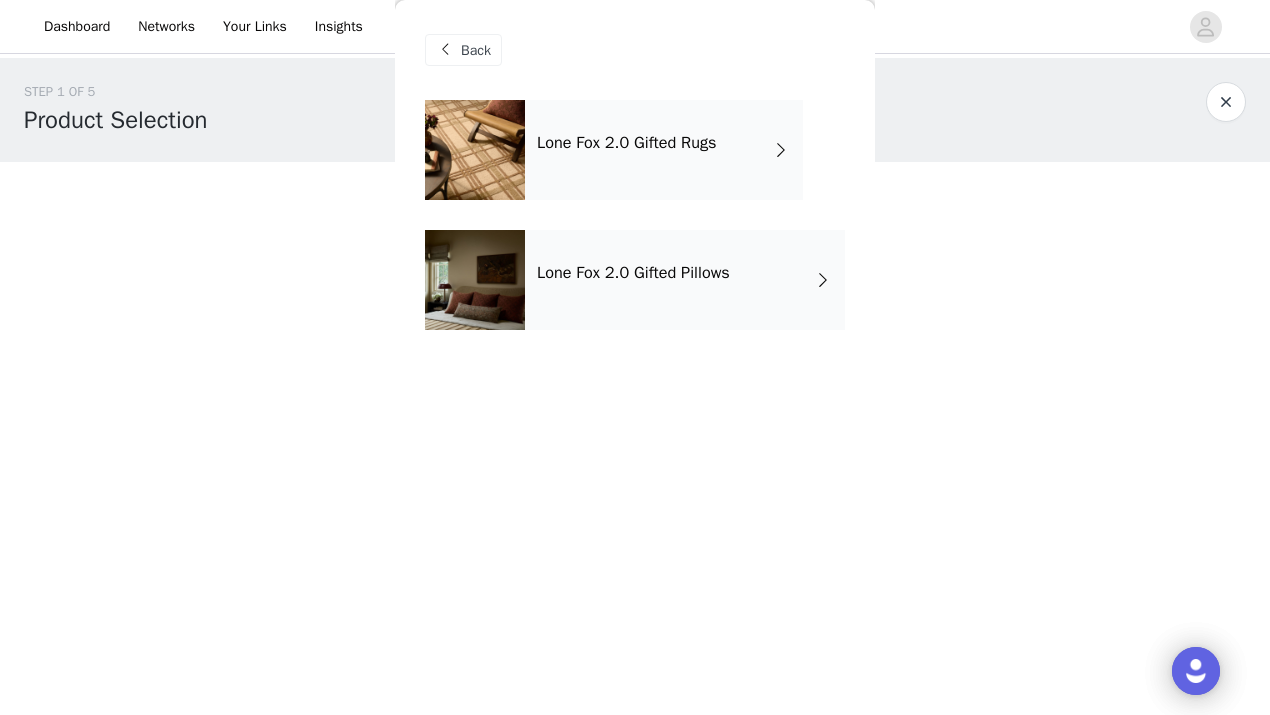 click on "Lone Fox 2.0 Gifted Rugs" at bounding box center [627, 143] 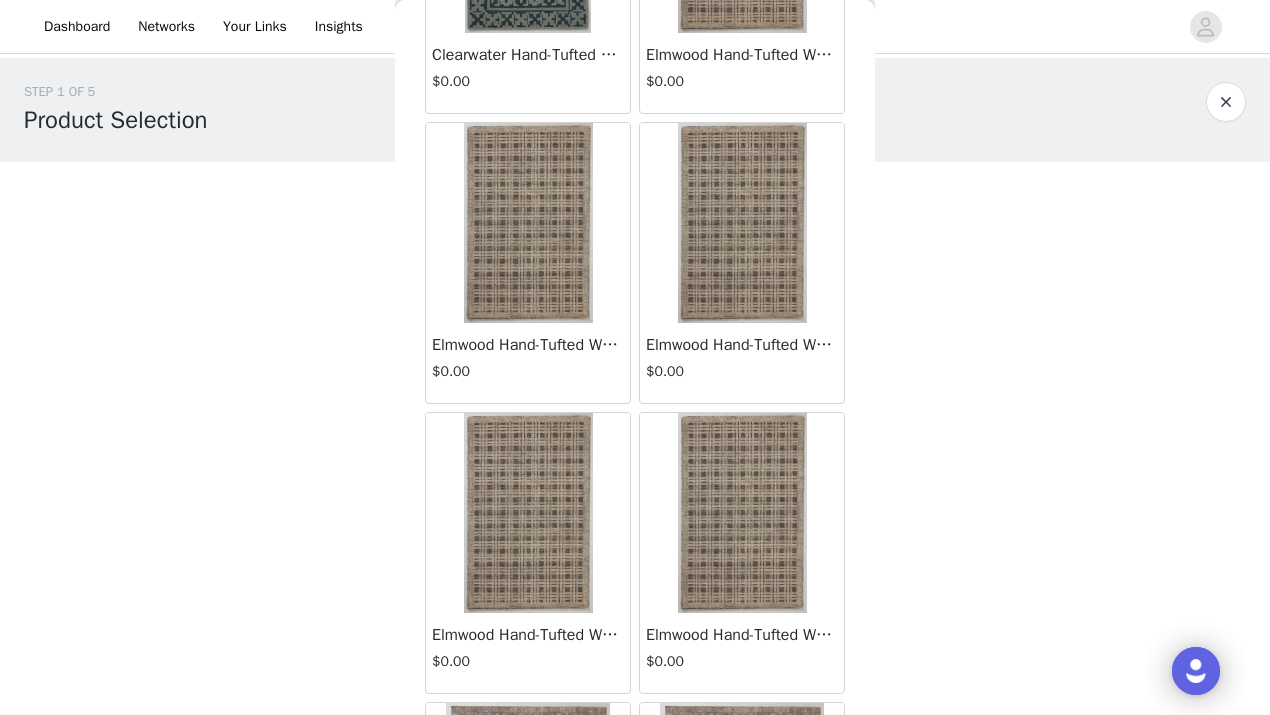 click at bounding box center [742, 513] 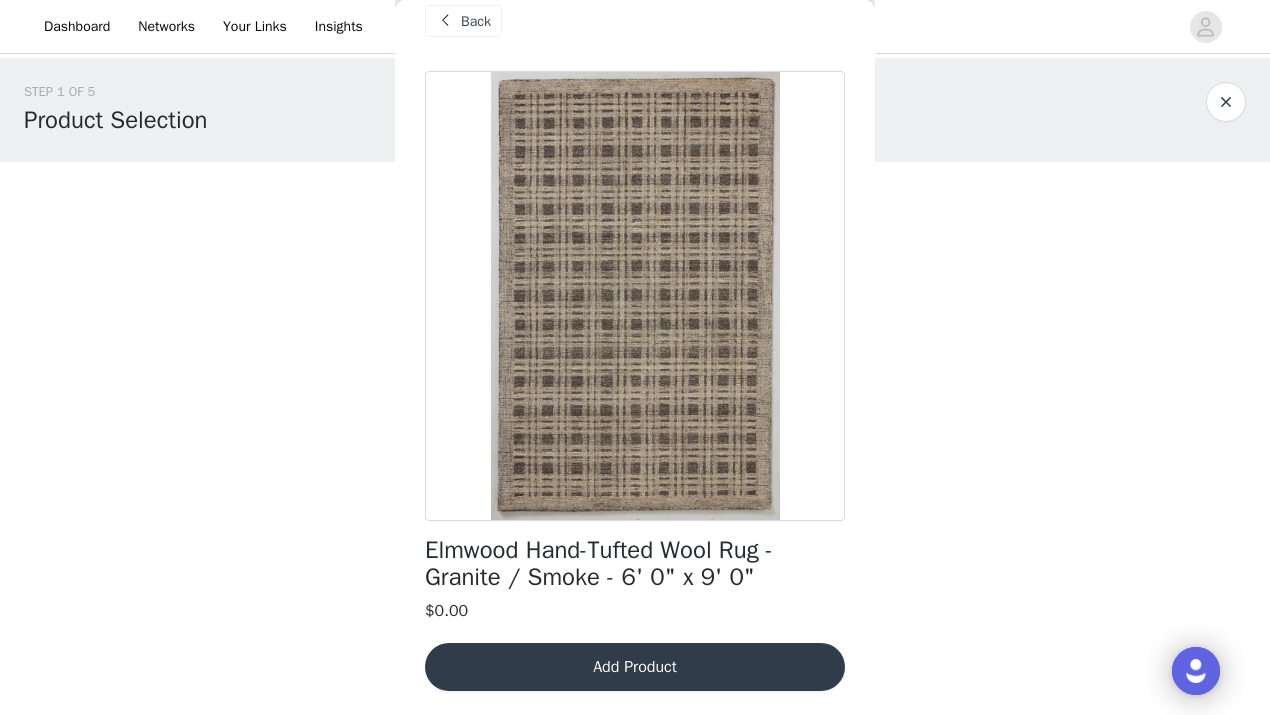 scroll, scrollTop: 29, scrollLeft: 0, axis: vertical 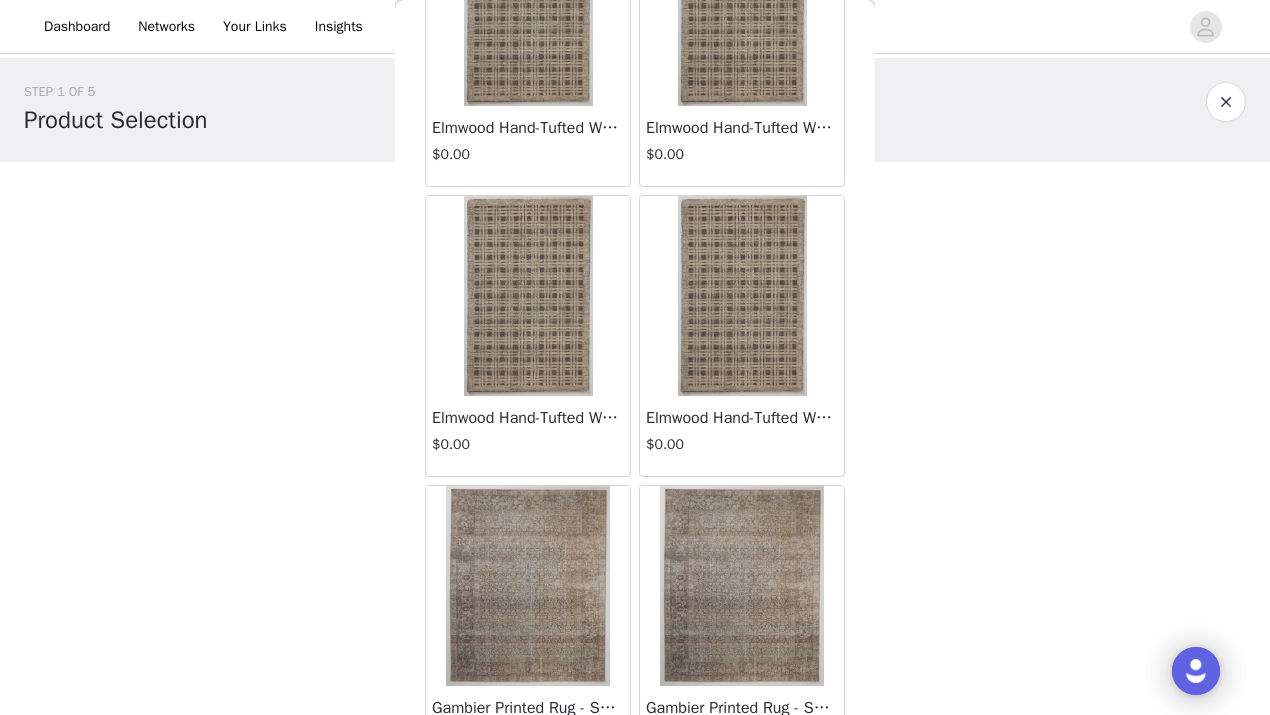 click at bounding box center [742, 296] 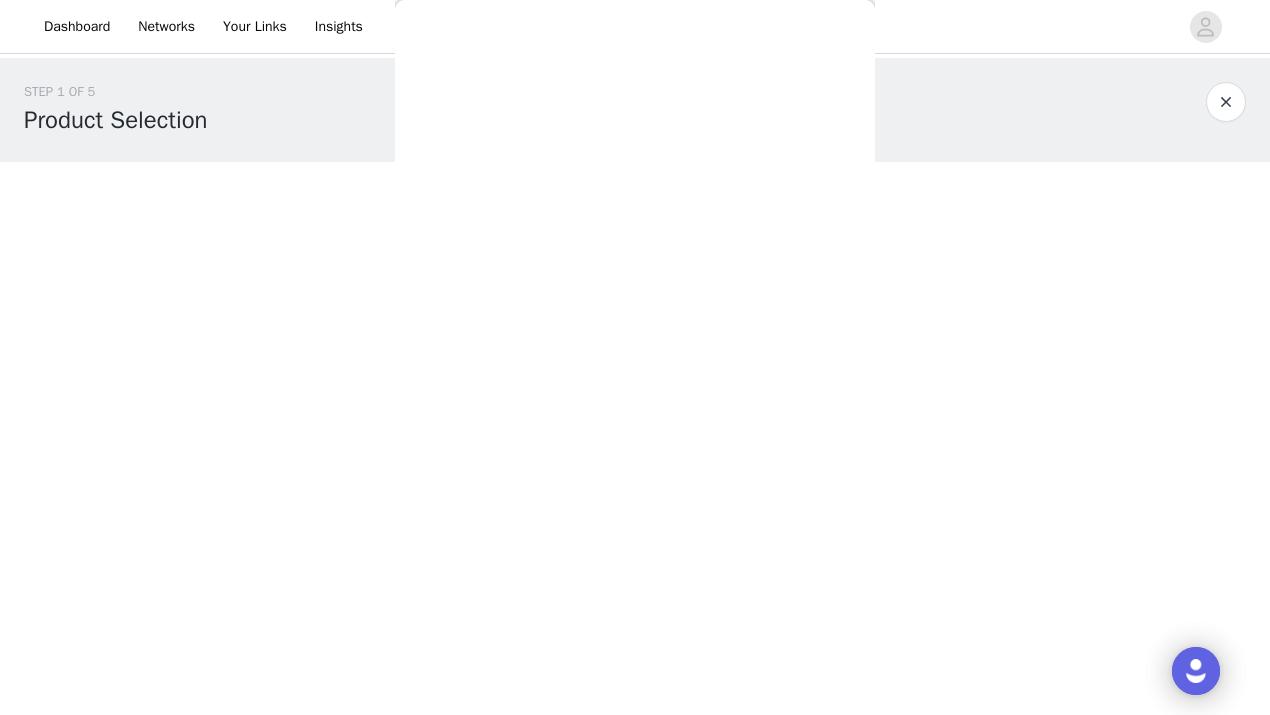 scroll, scrollTop: 29, scrollLeft: 0, axis: vertical 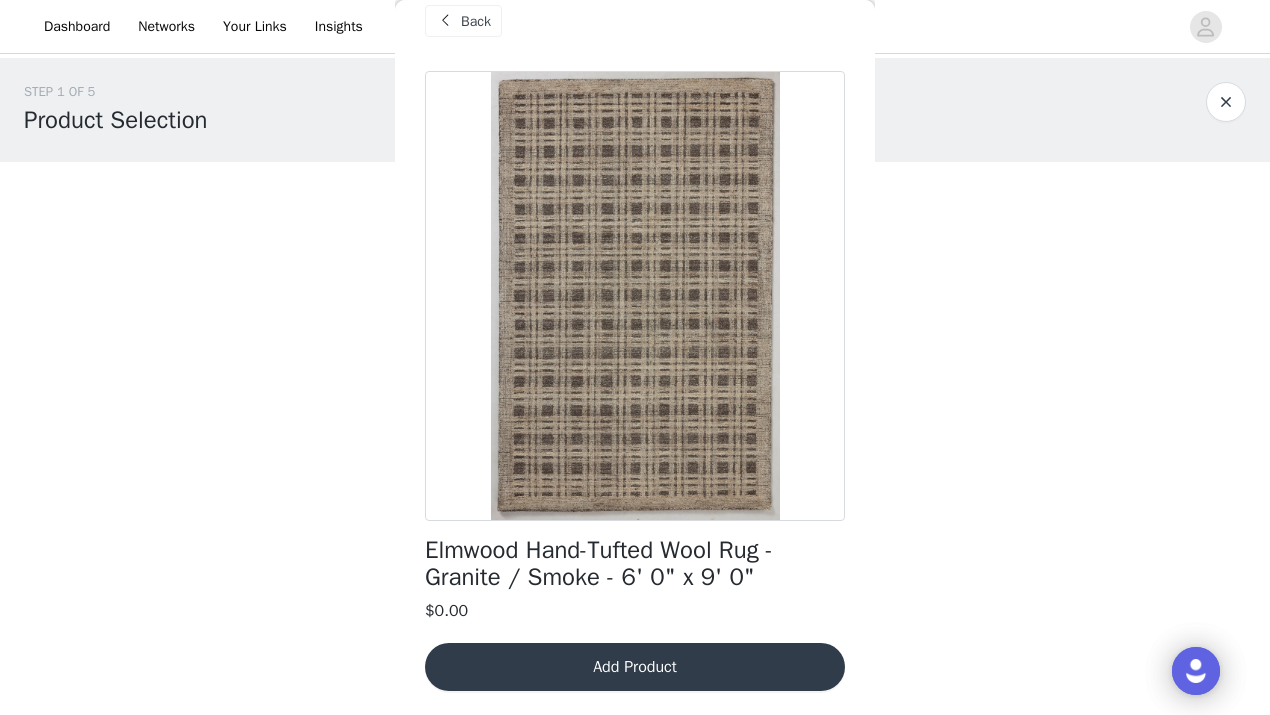 click on "Back" at bounding box center [476, 21] 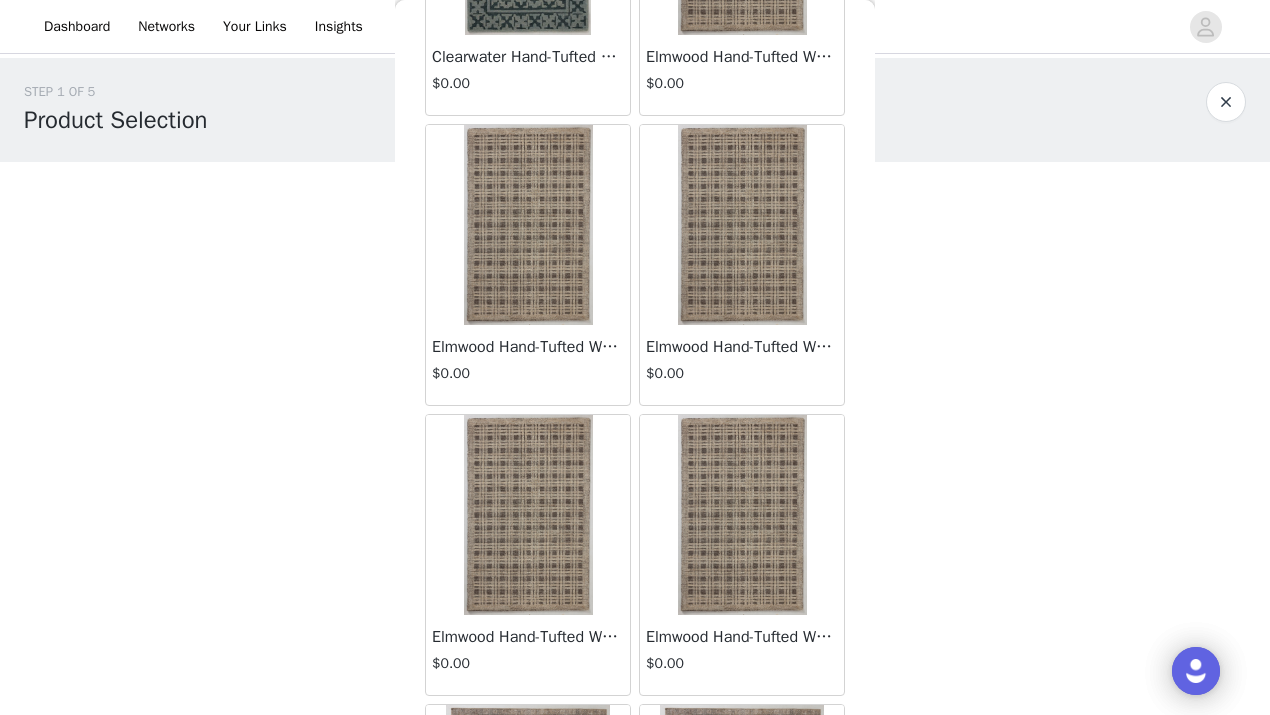 scroll, scrollTop: 1193, scrollLeft: 0, axis: vertical 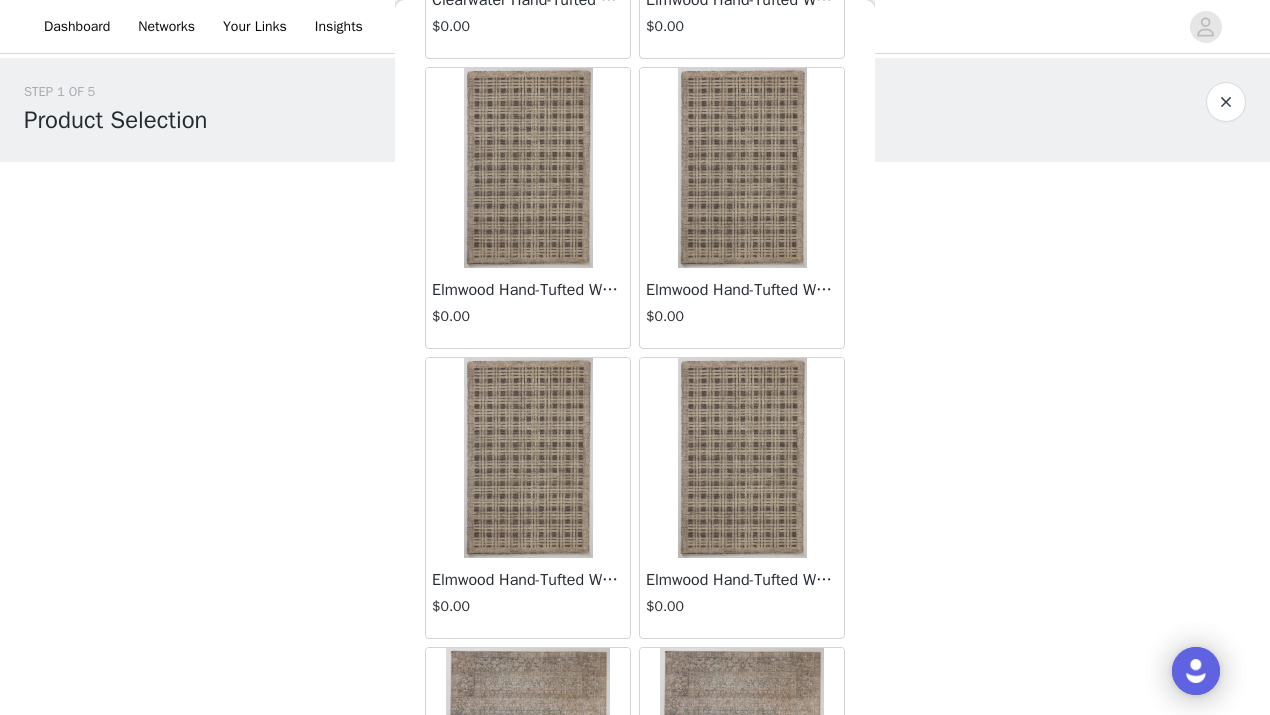 click at bounding box center (528, 458) 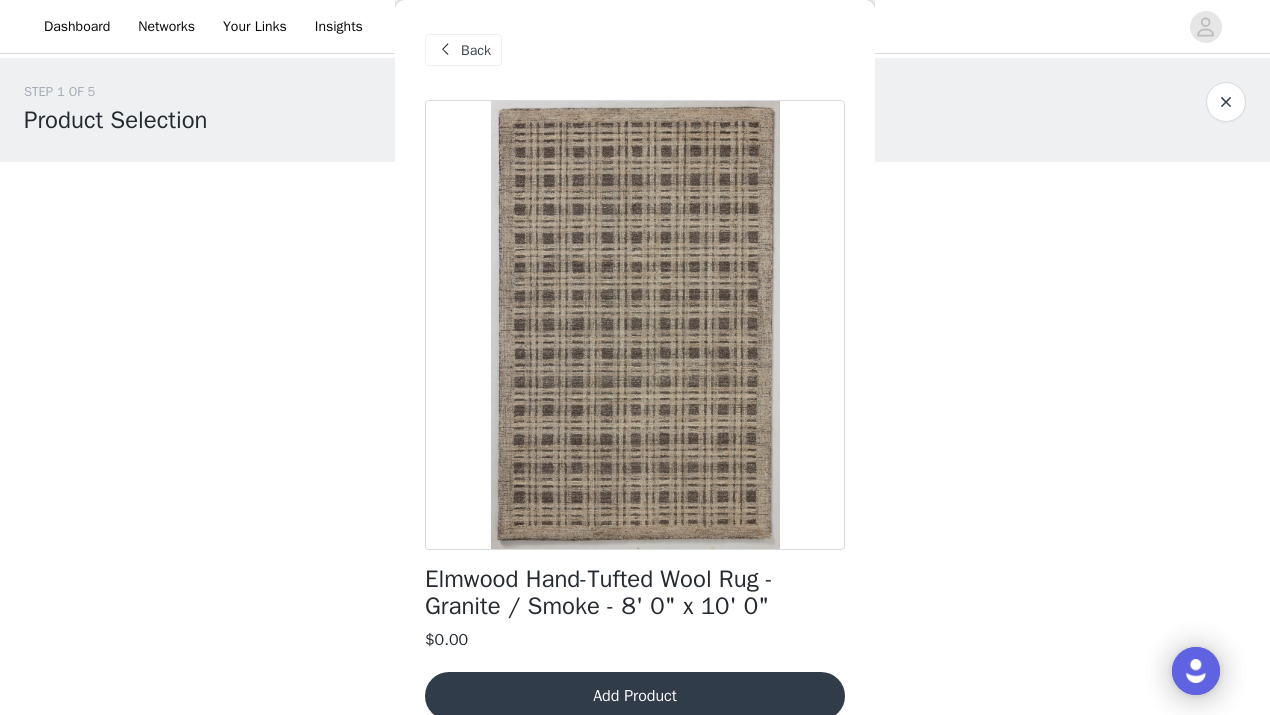 scroll, scrollTop: 29, scrollLeft: 0, axis: vertical 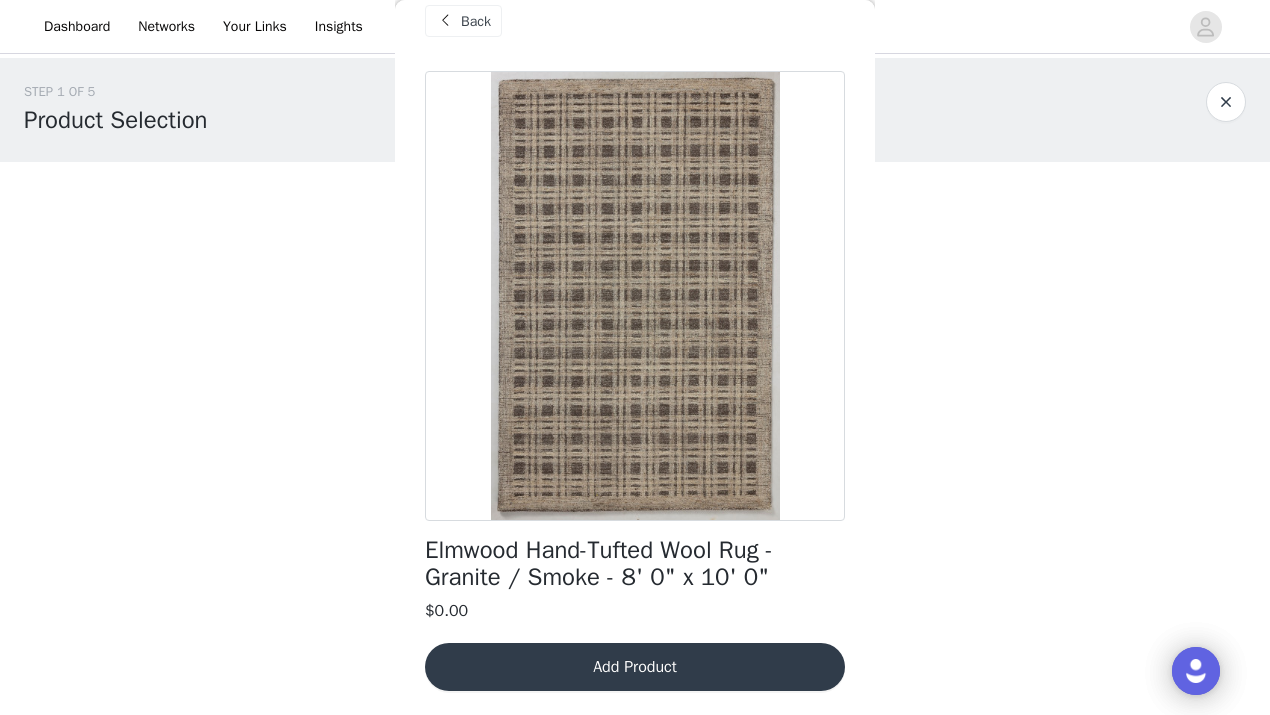 click on "Add Product" at bounding box center (635, 667) 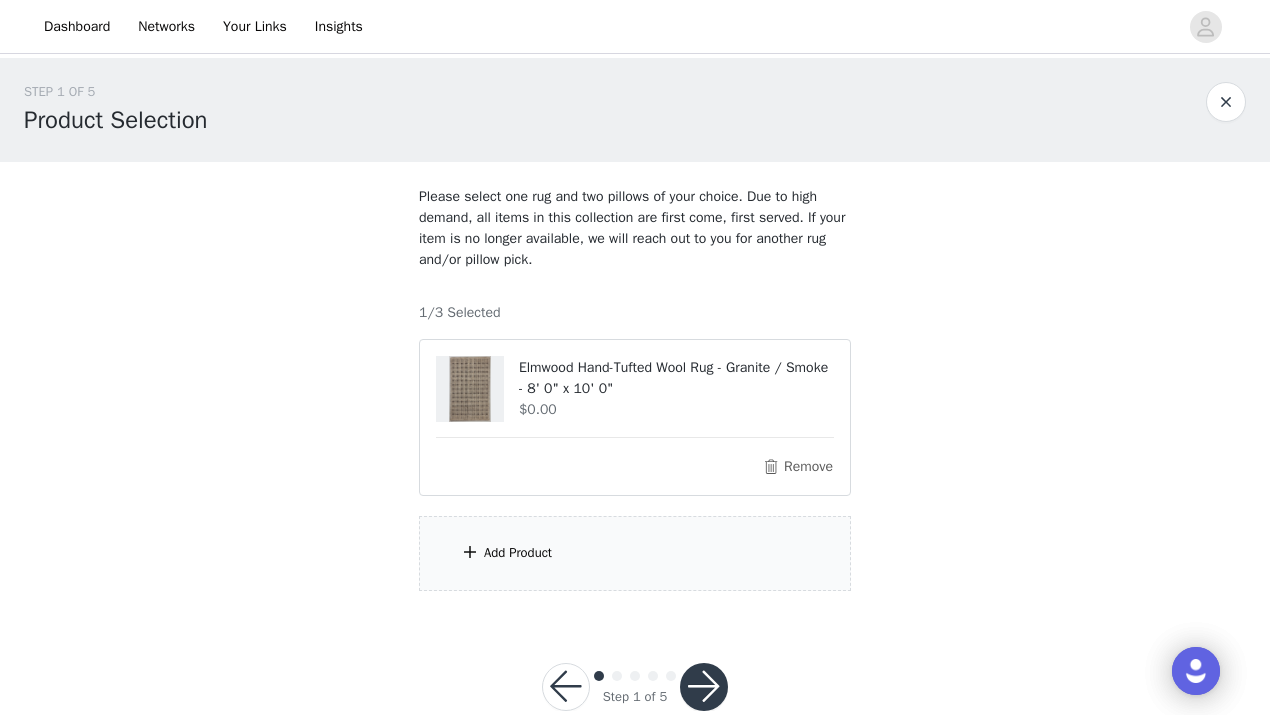 scroll, scrollTop: 43, scrollLeft: 0, axis: vertical 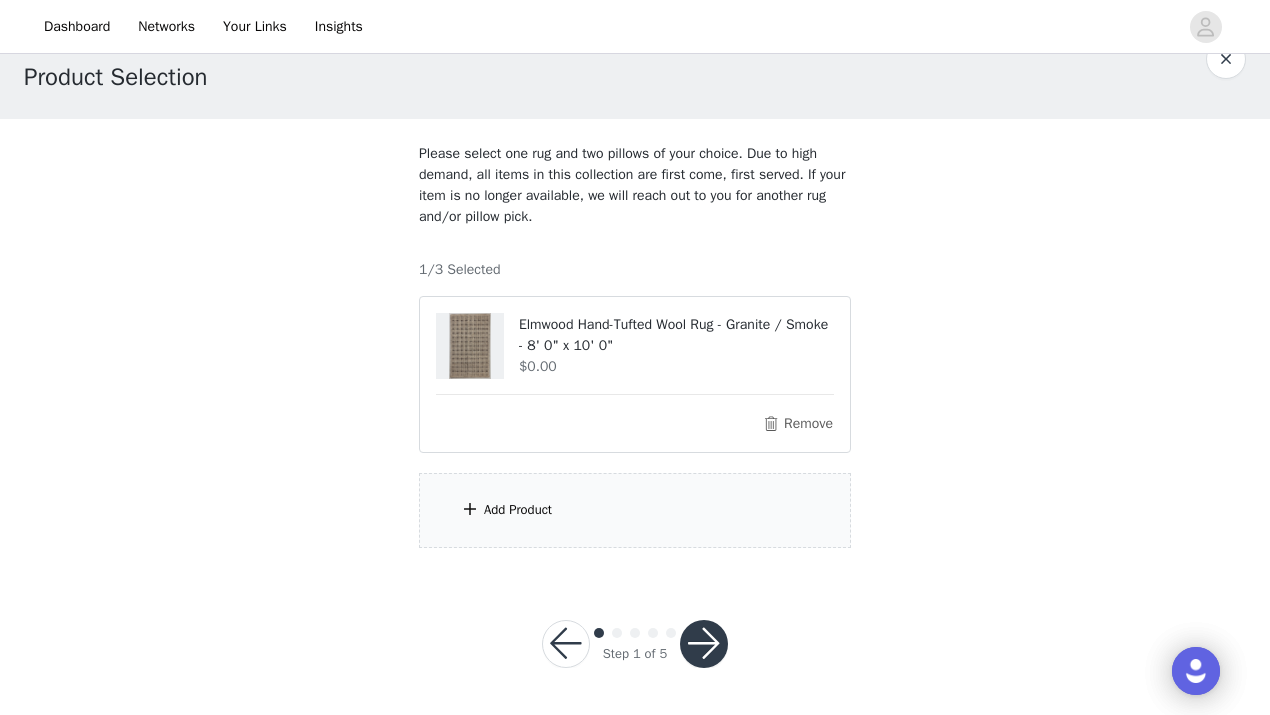 click on "Add Product" at bounding box center (518, 510) 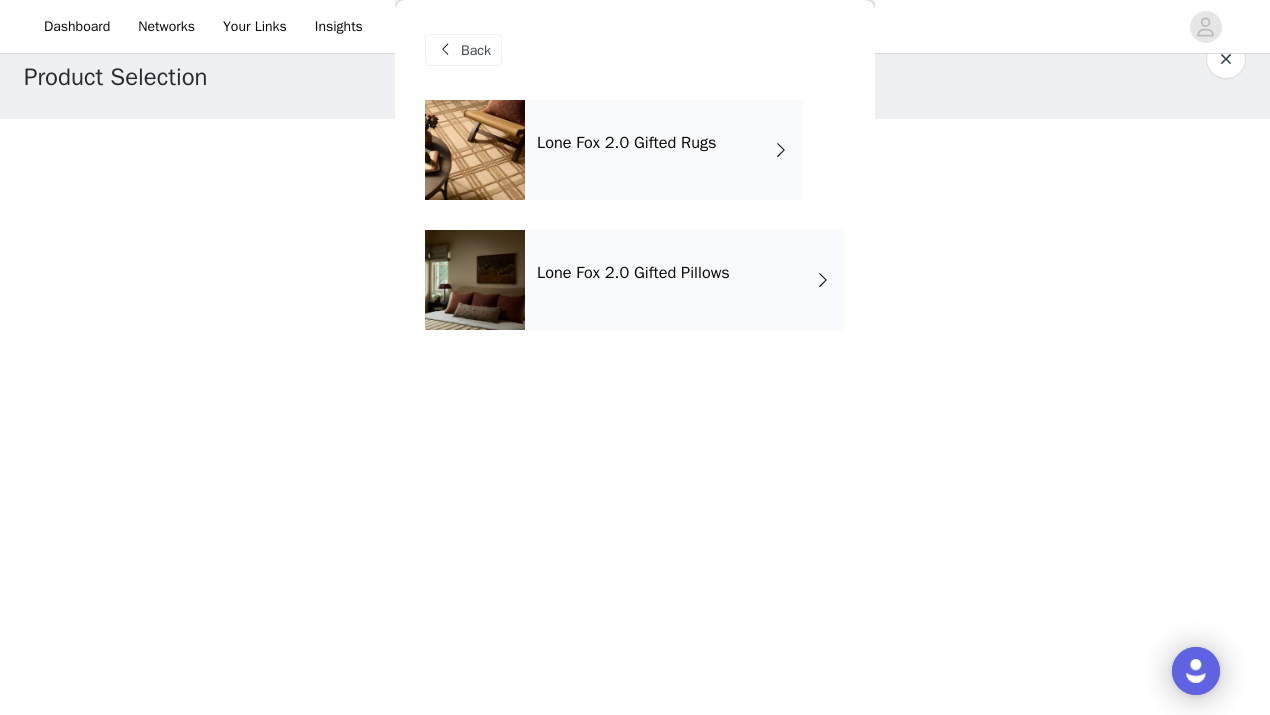 click on "Lone Fox 2.0 Gifted Pillows" at bounding box center [633, 273] 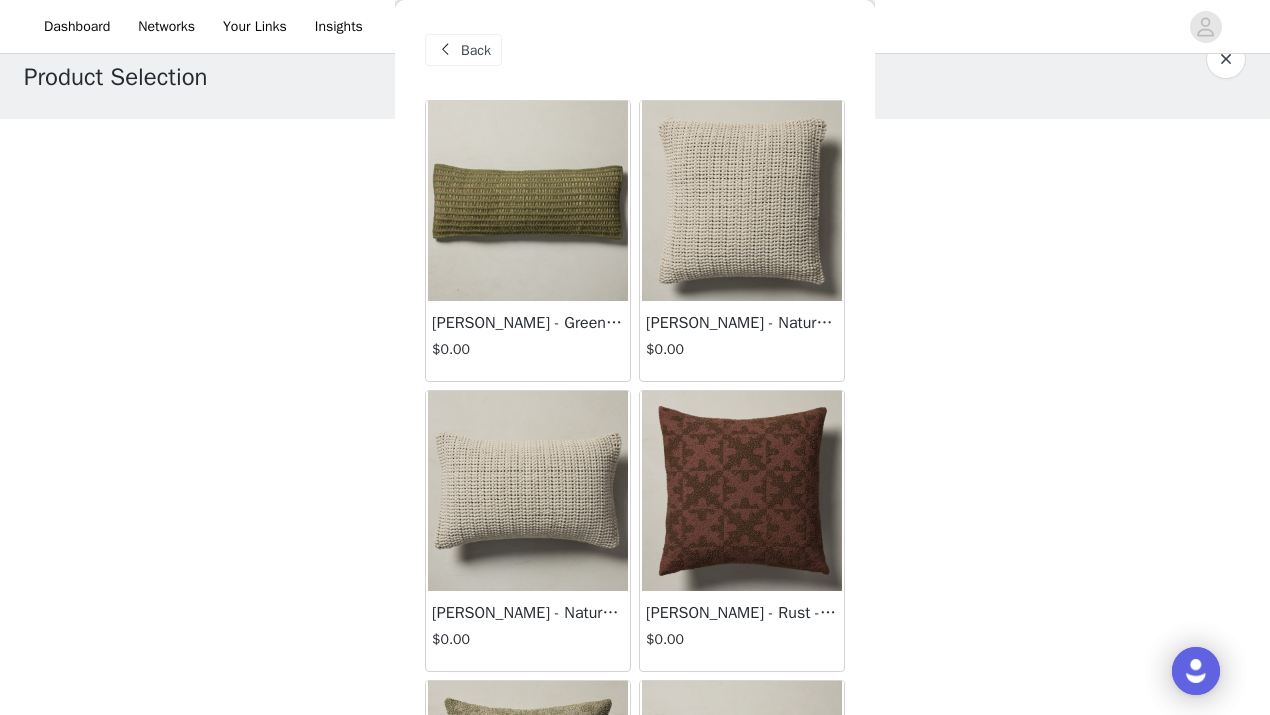 click at bounding box center (742, 201) 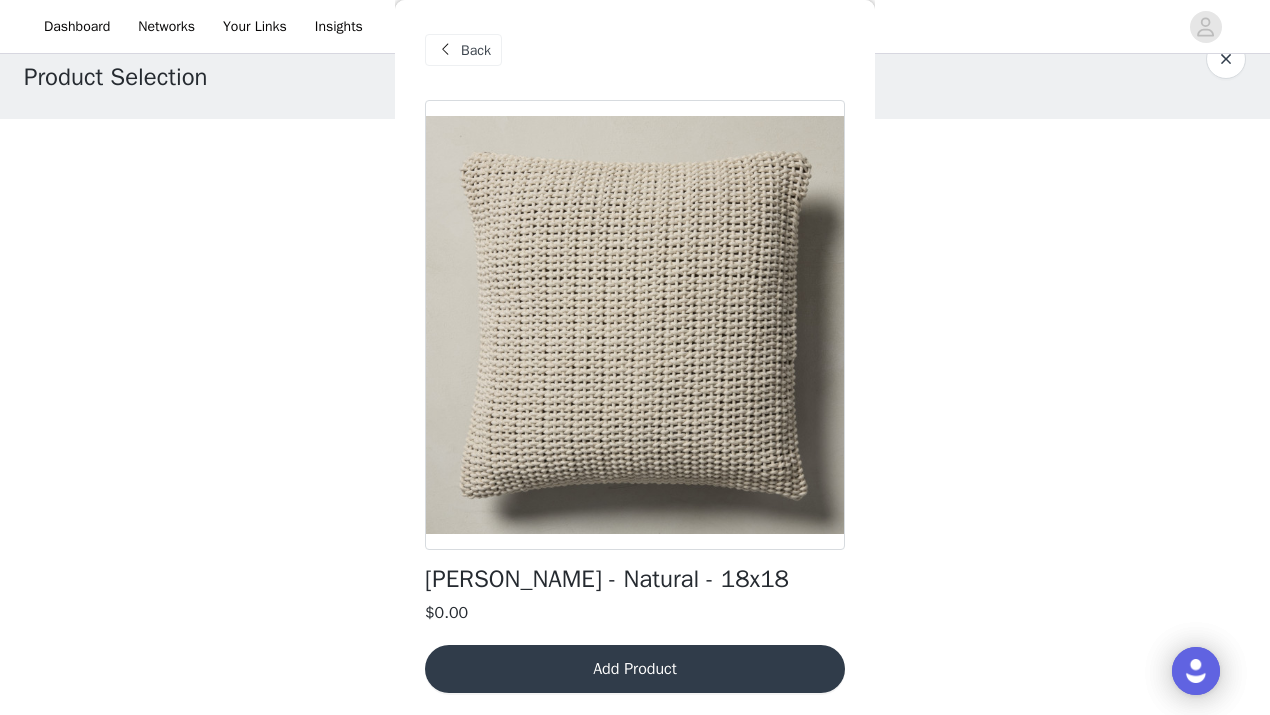 click on "Add Product" at bounding box center [635, 669] 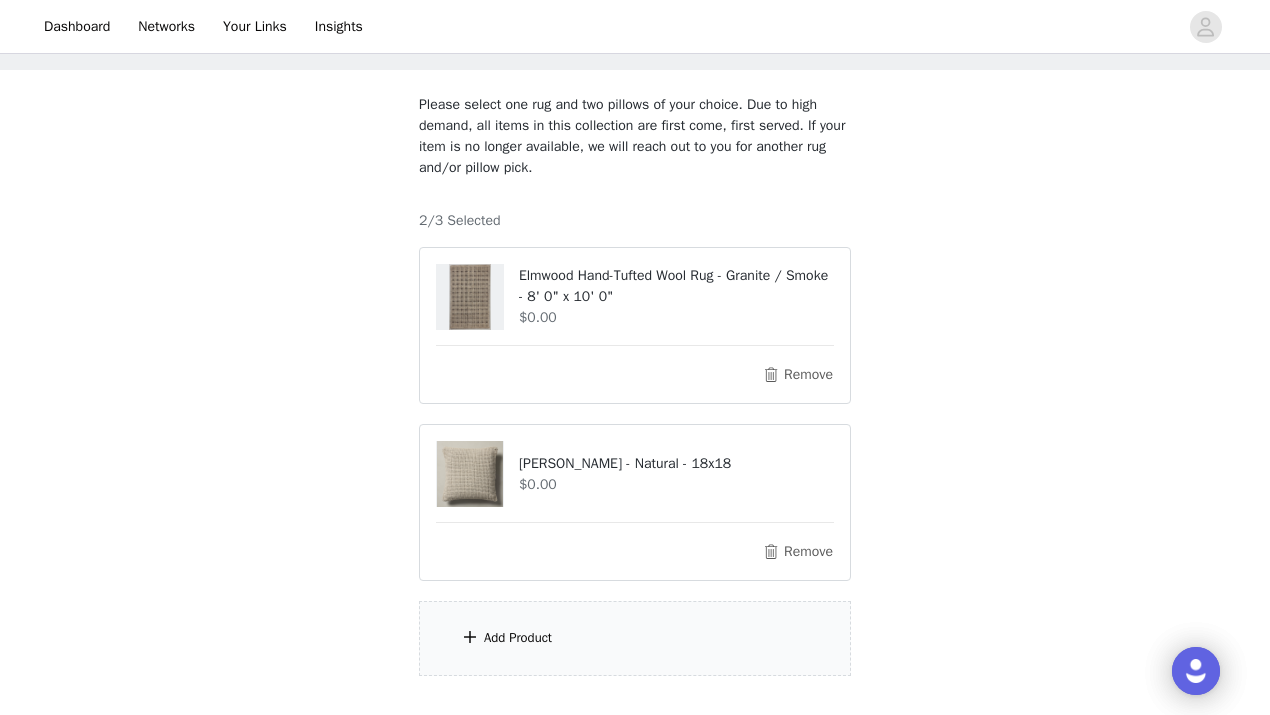 scroll, scrollTop: 121, scrollLeft: 0, axis: vertical 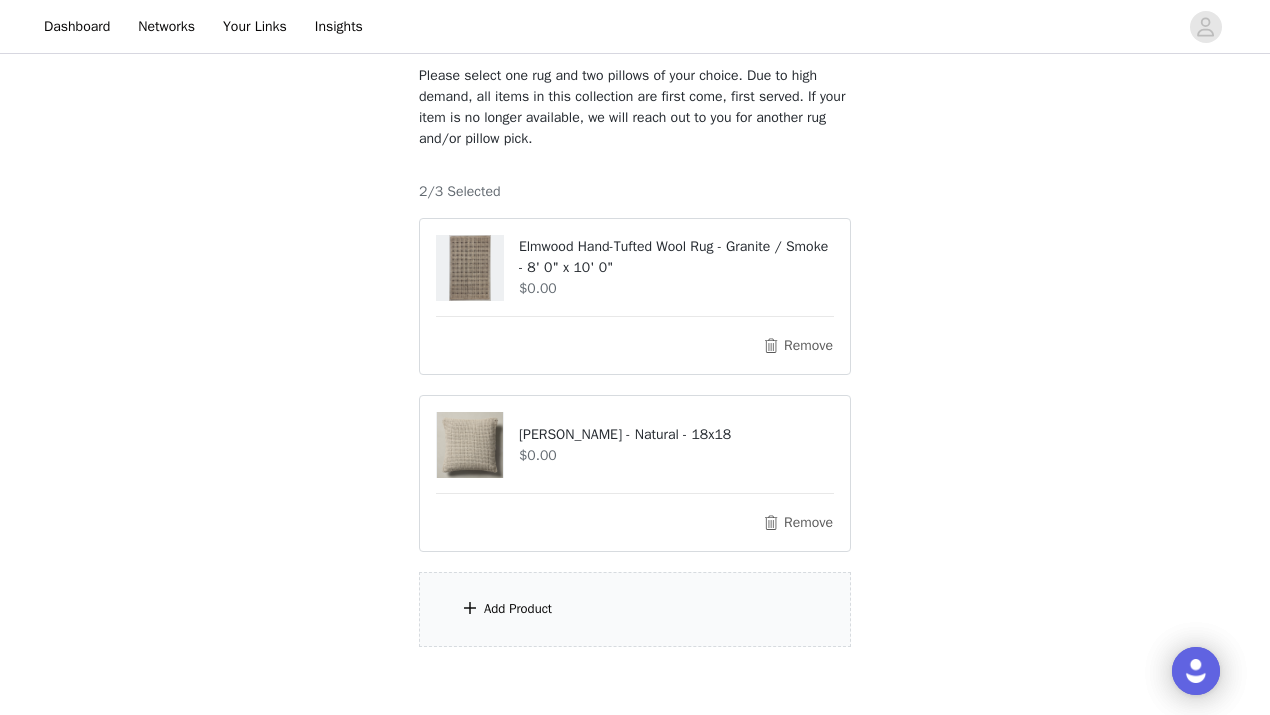click on "Add Product" at bounding box center (518, 609) 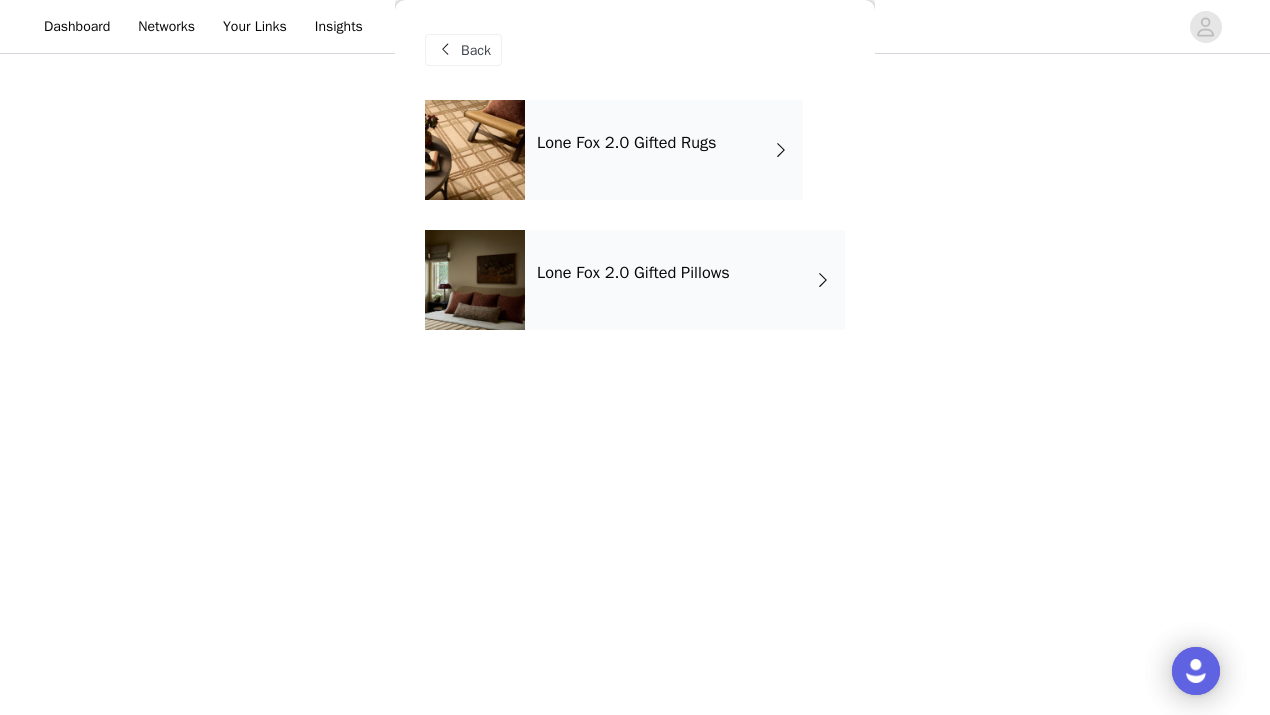 click on "Lone Fox 2.0 Gifted Pillows" at bounding box center (685, 280) 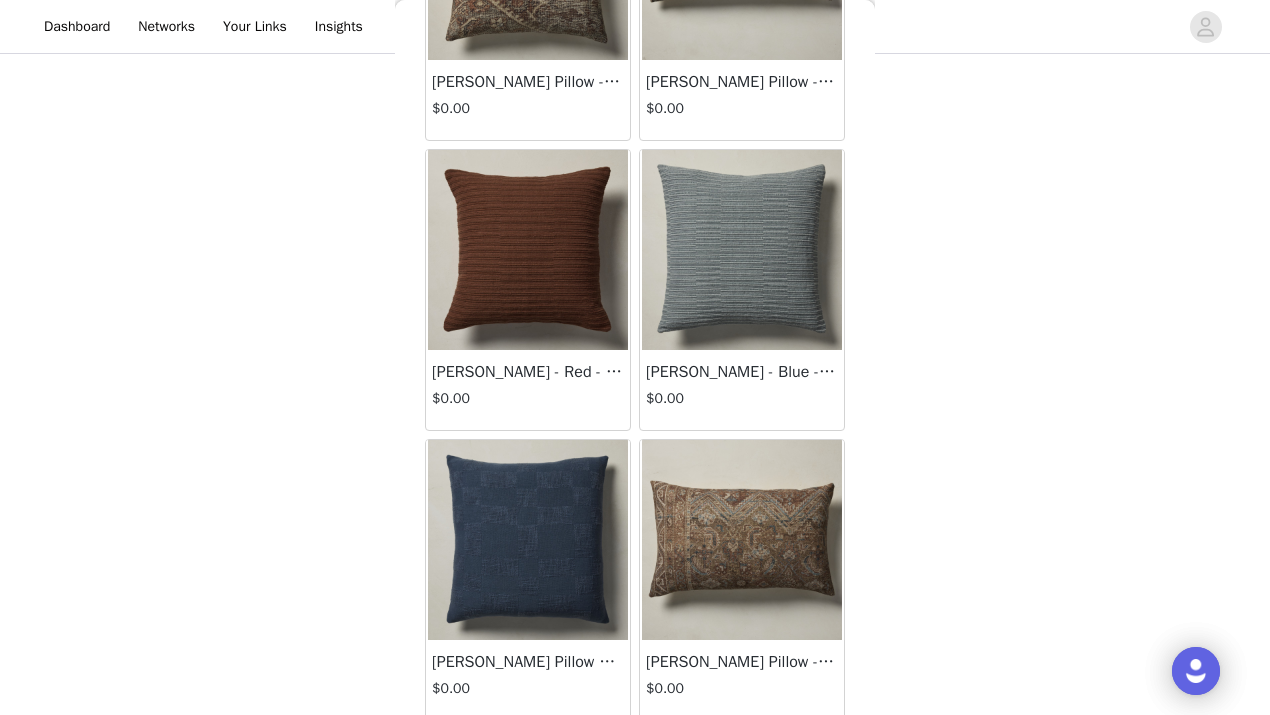 scroll, scrollTop: 1701, scrollLeft: 0, axis: vertical 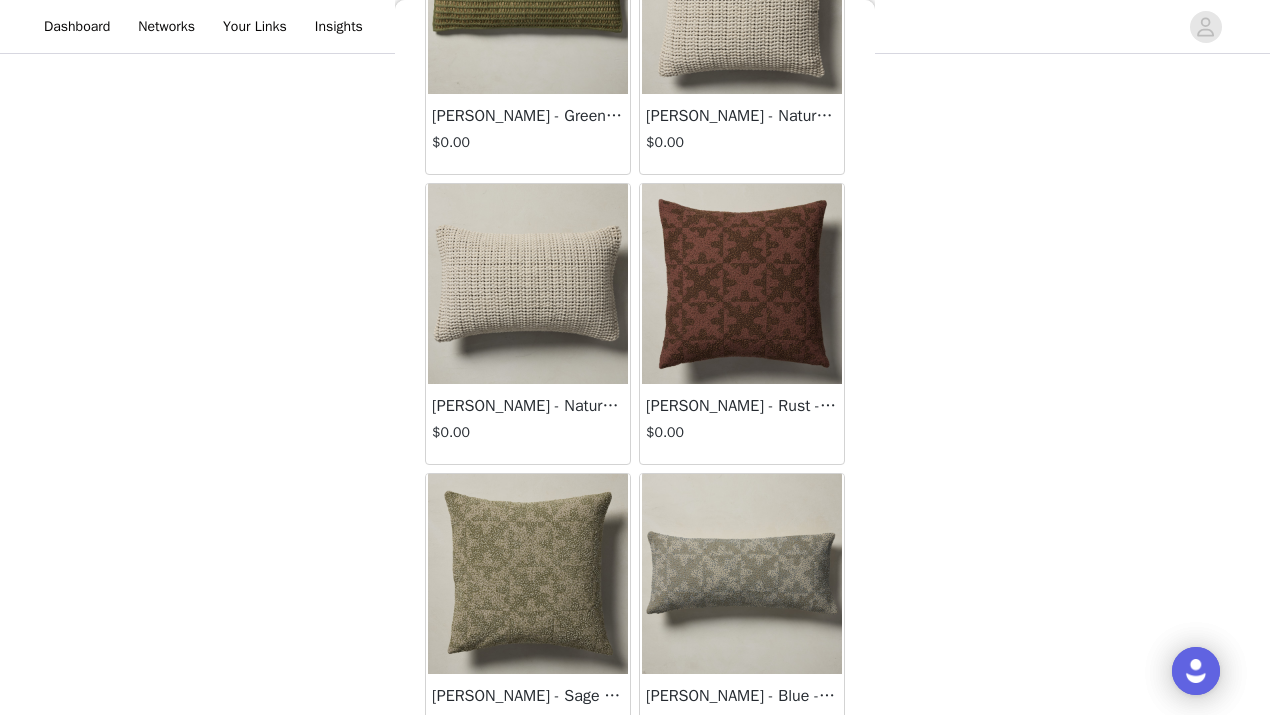 click at bounding box center (528, 284) 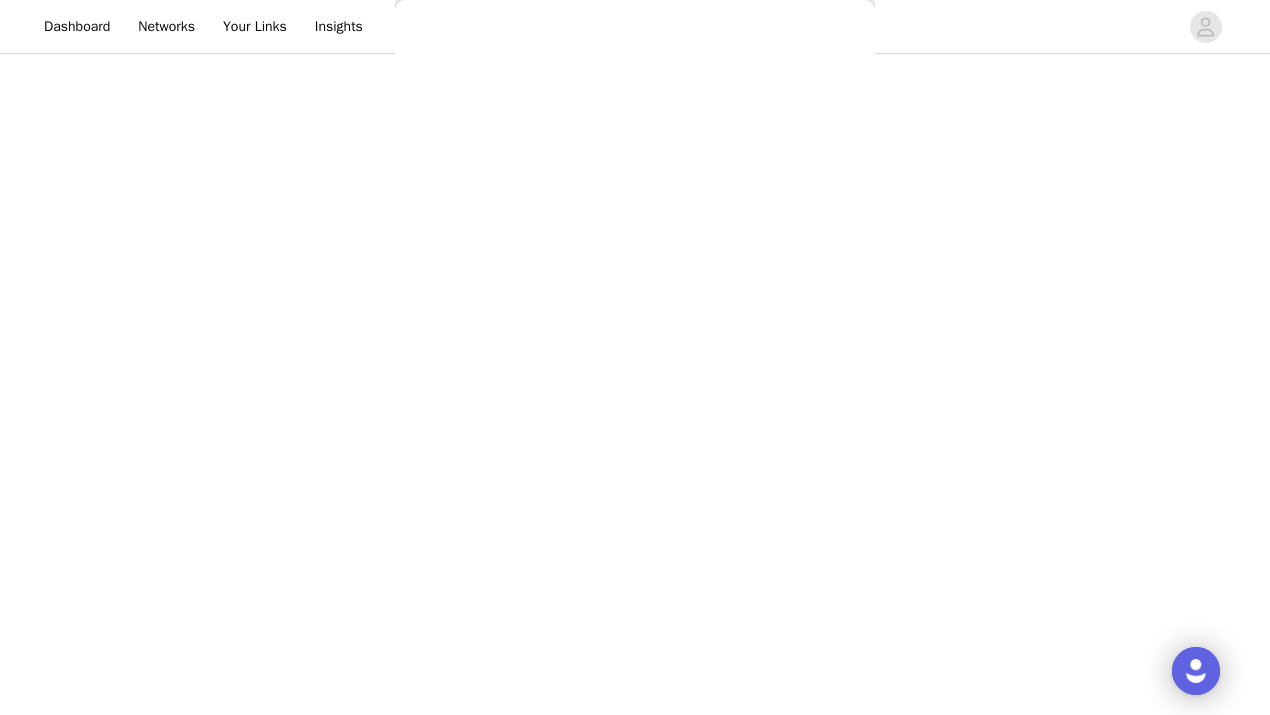 scroll, scrollTop: 0, scrollLeft: 0, axis: both 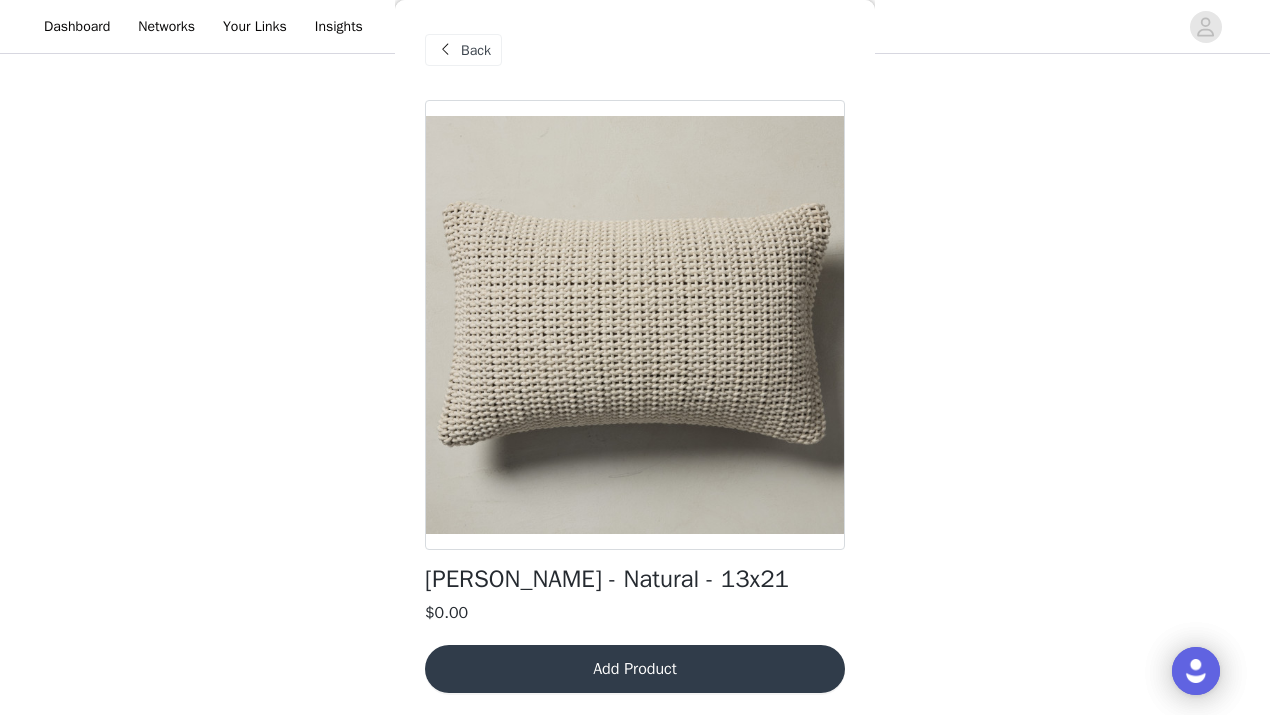 click on "Add Product" at bounding box center [635, 669] 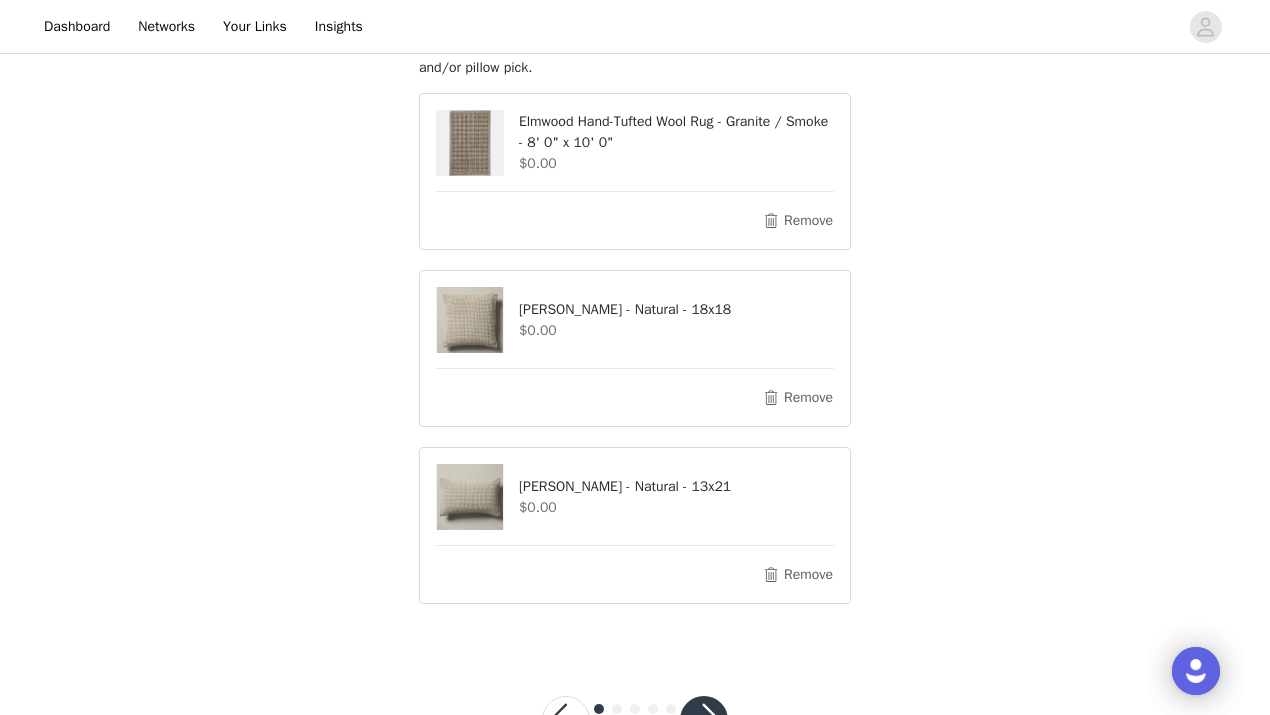 scroll, scrollTop: 268, scrollLeft: 0, axis: vertical 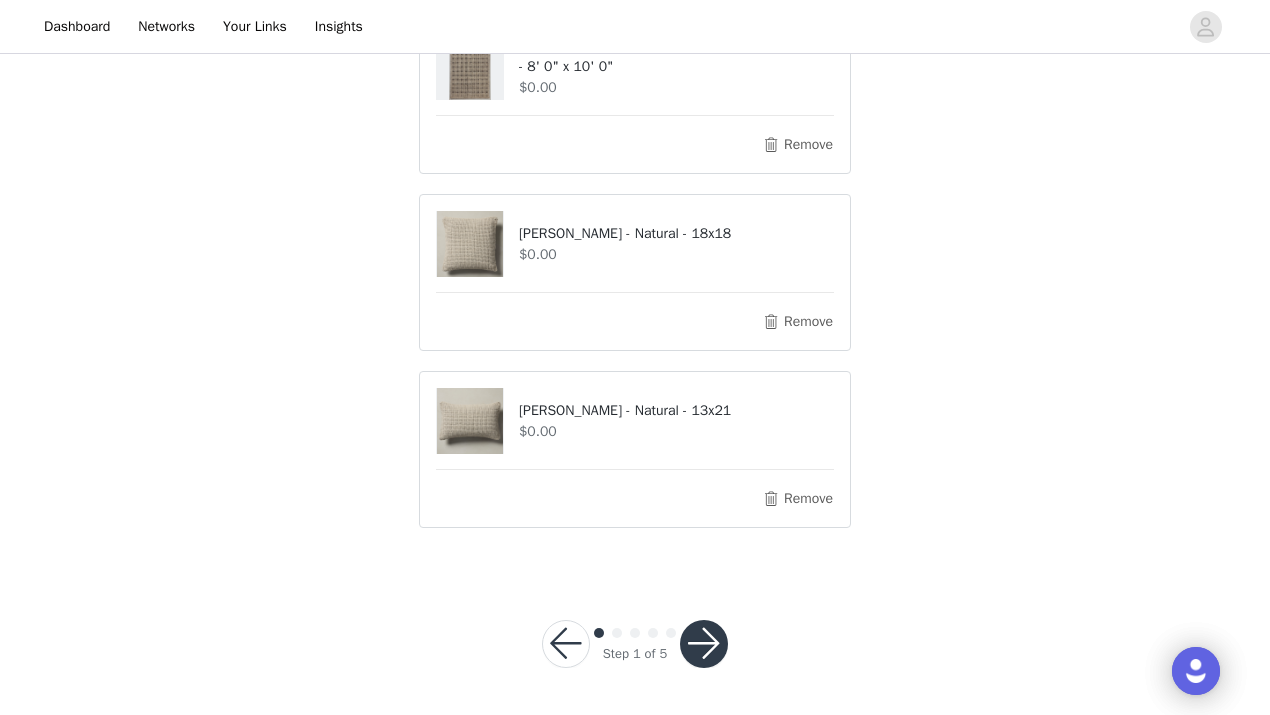 click at bounding box center (704, 644) 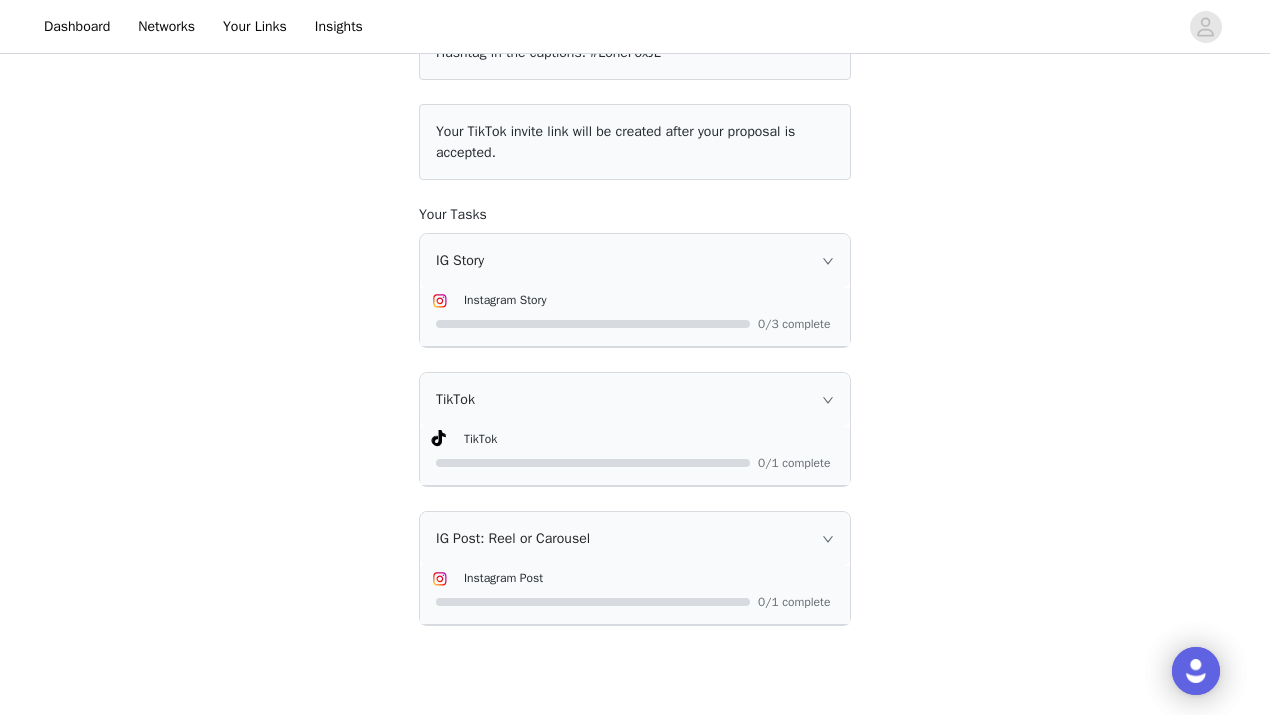 scroll, scrollTop: 292, scrollLeft: 0, axis: vertical 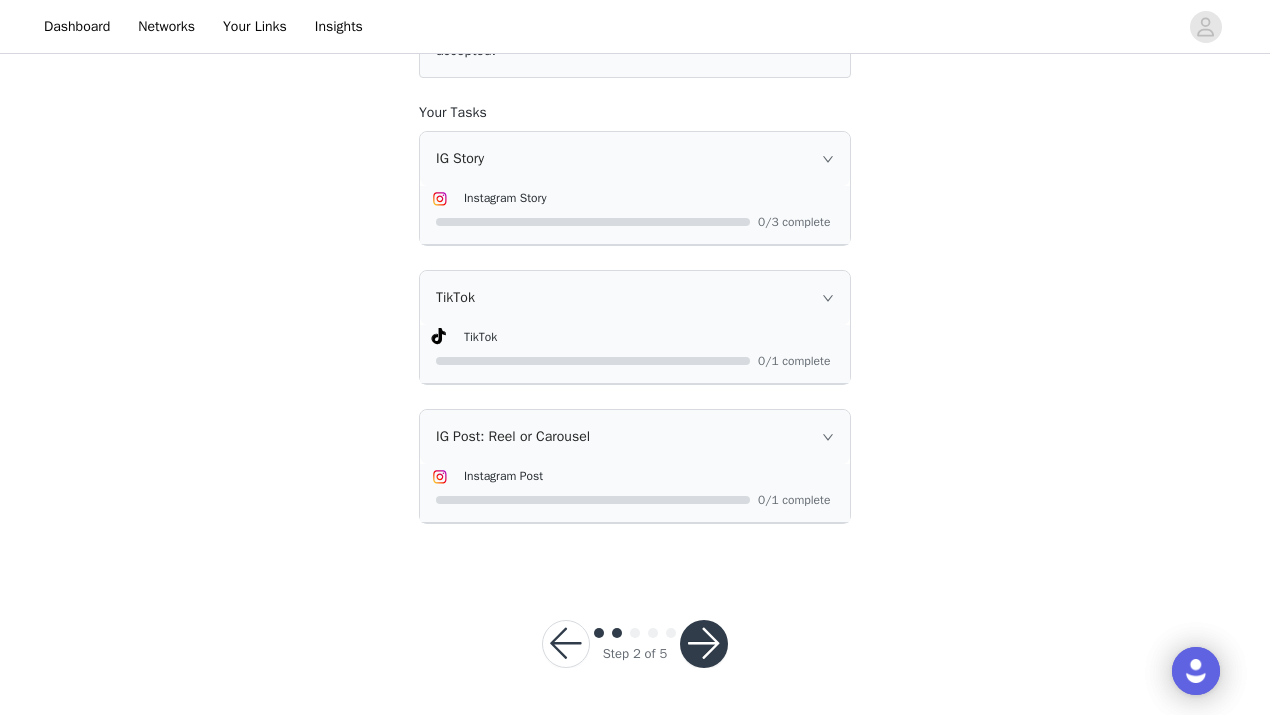 click at bounding box center [704, 644] 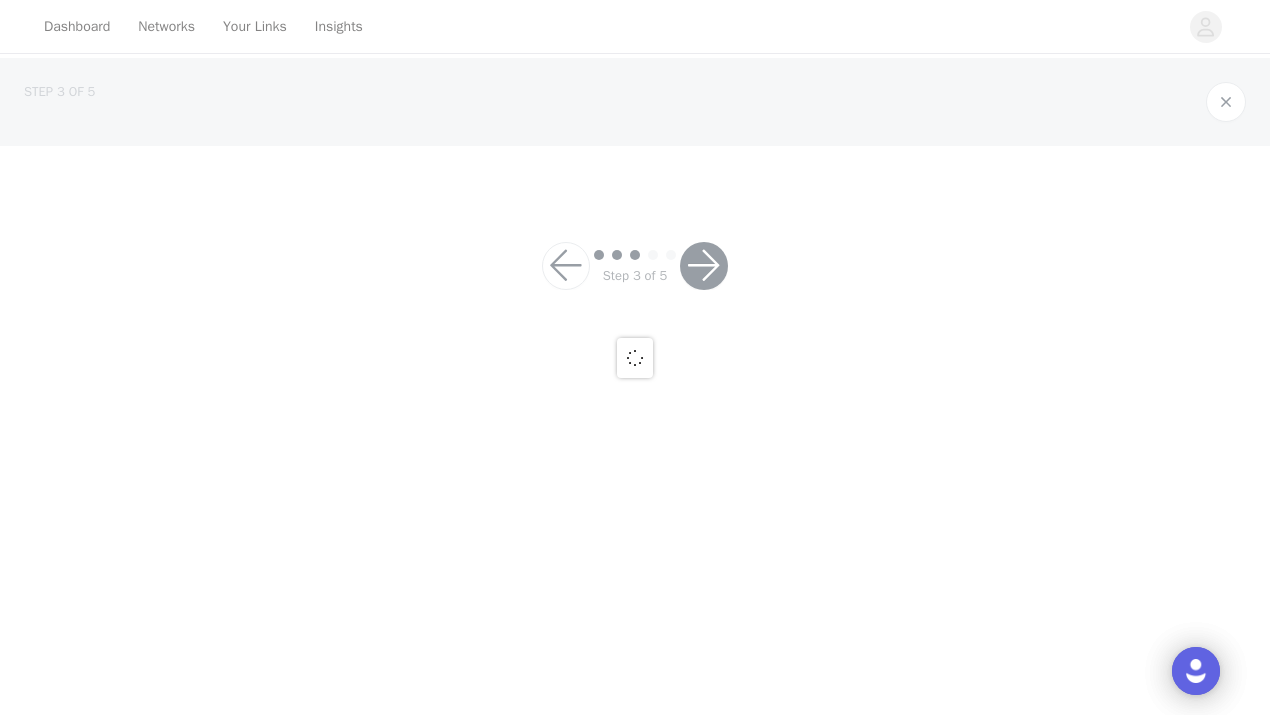 scroll, scrollTop: 0, scrollLeft: 0, axis: both 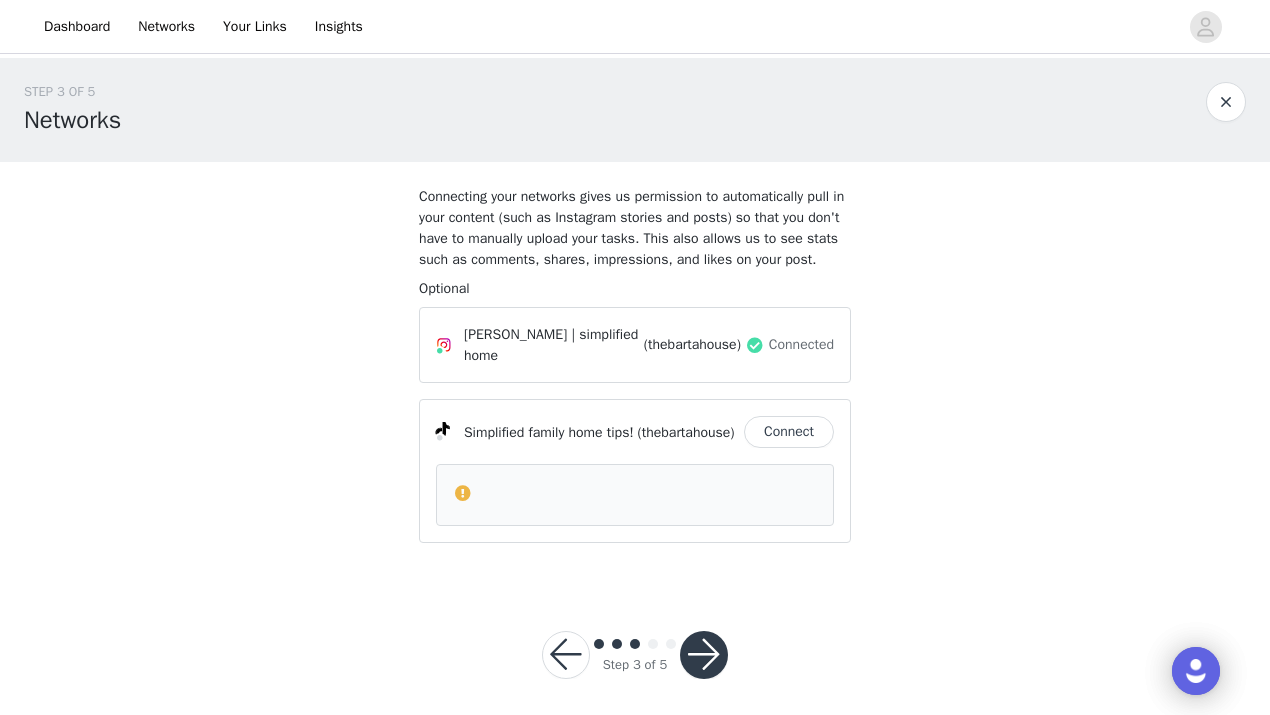 click at bounding box center [704, 655] 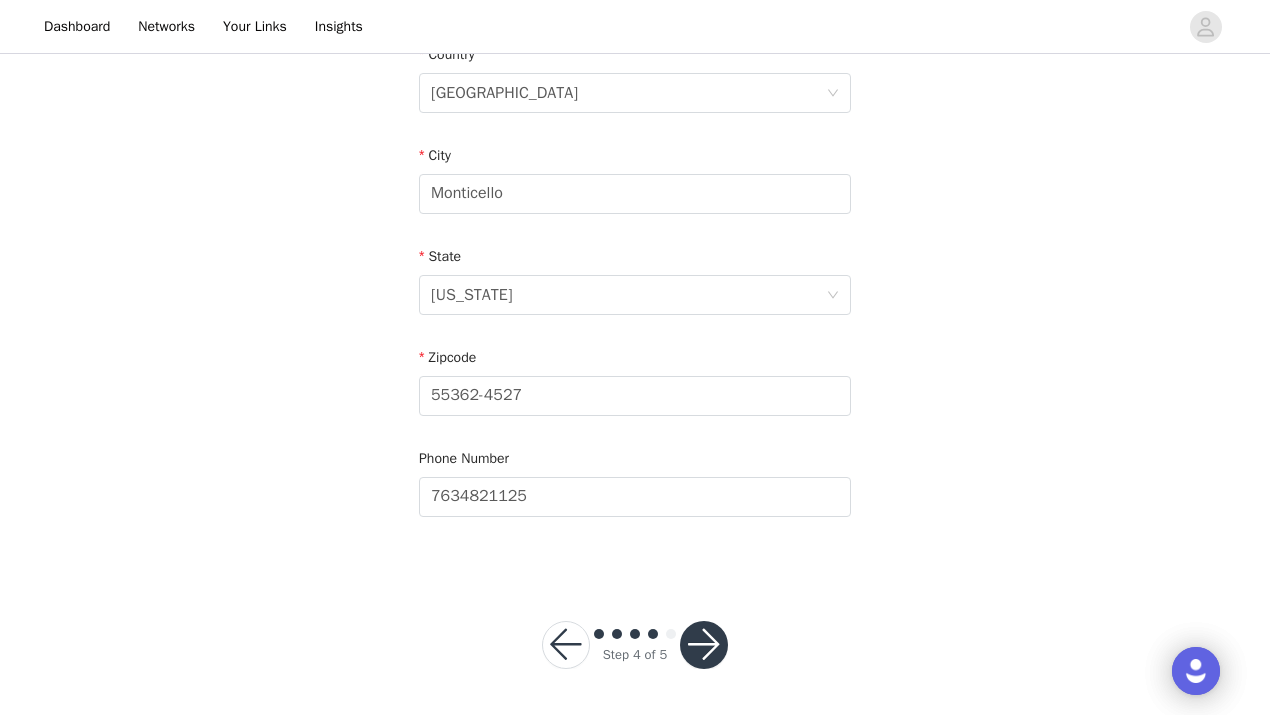 scroll, scrollTop: 648, scrollLeft: 0, axis: vertical 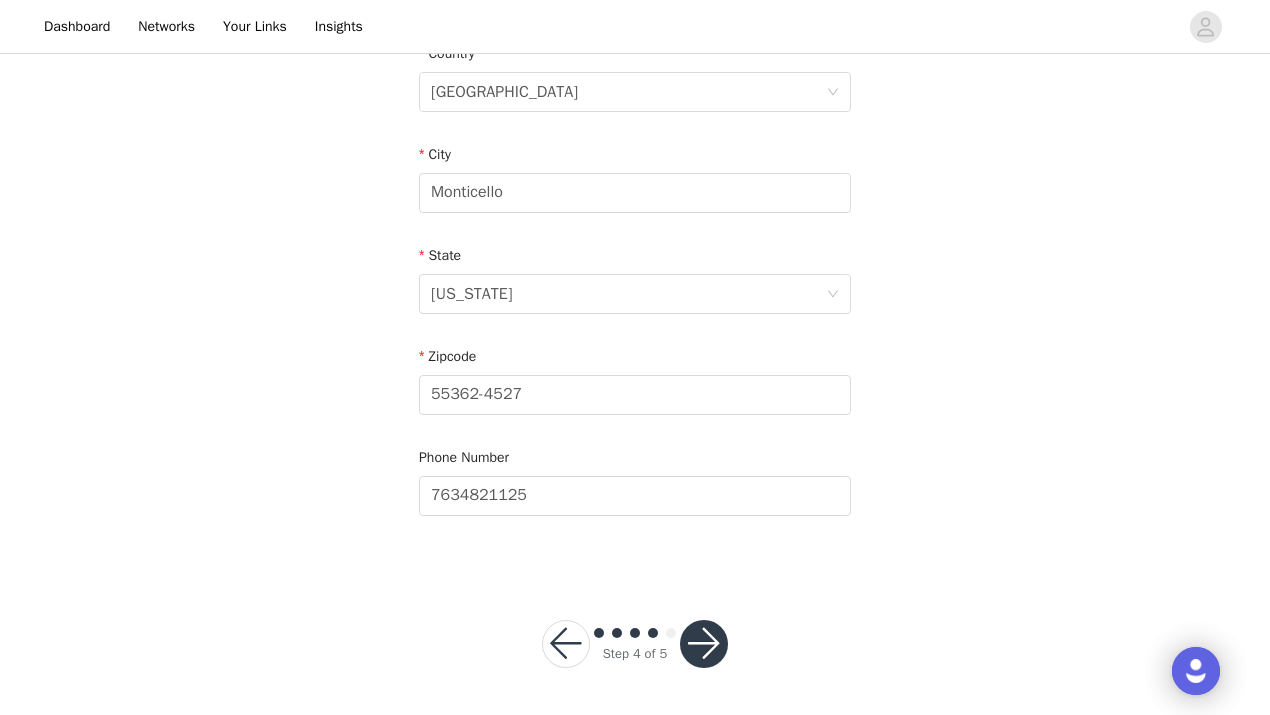 click at bounding box center [704, 644] 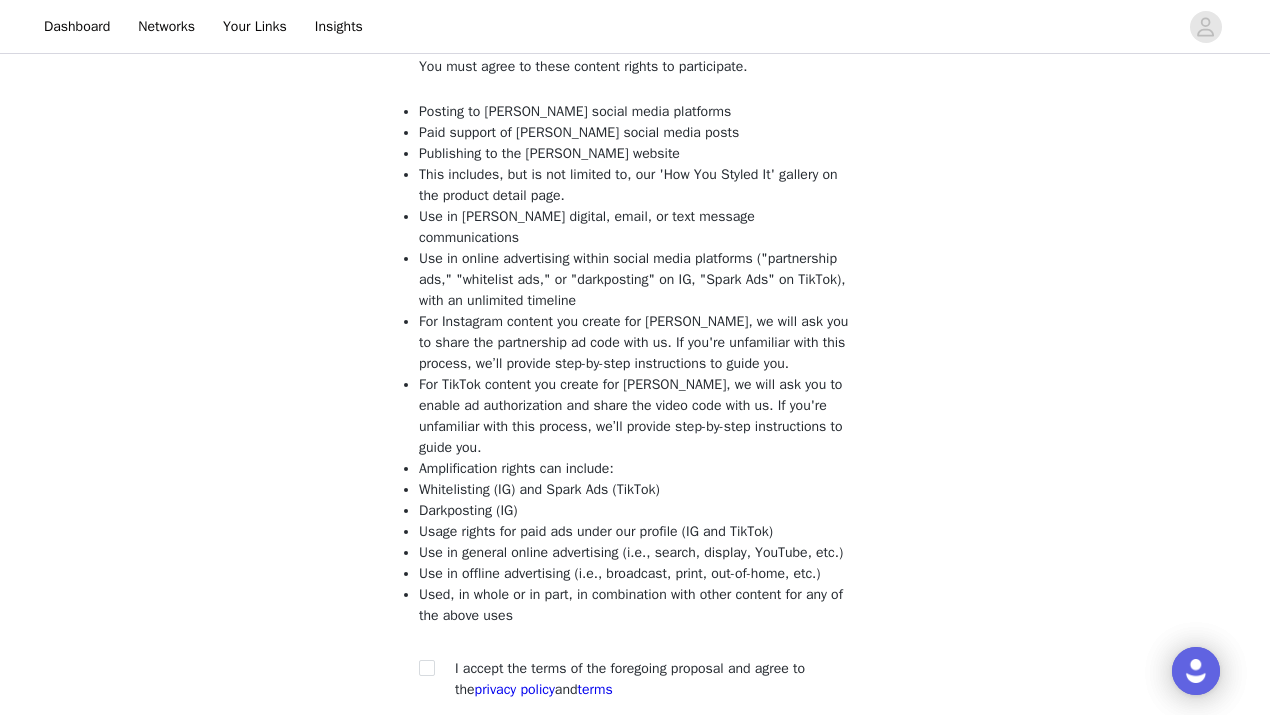 scroll, scrollTop: 314, scrollLeft: 0, axis: vertical 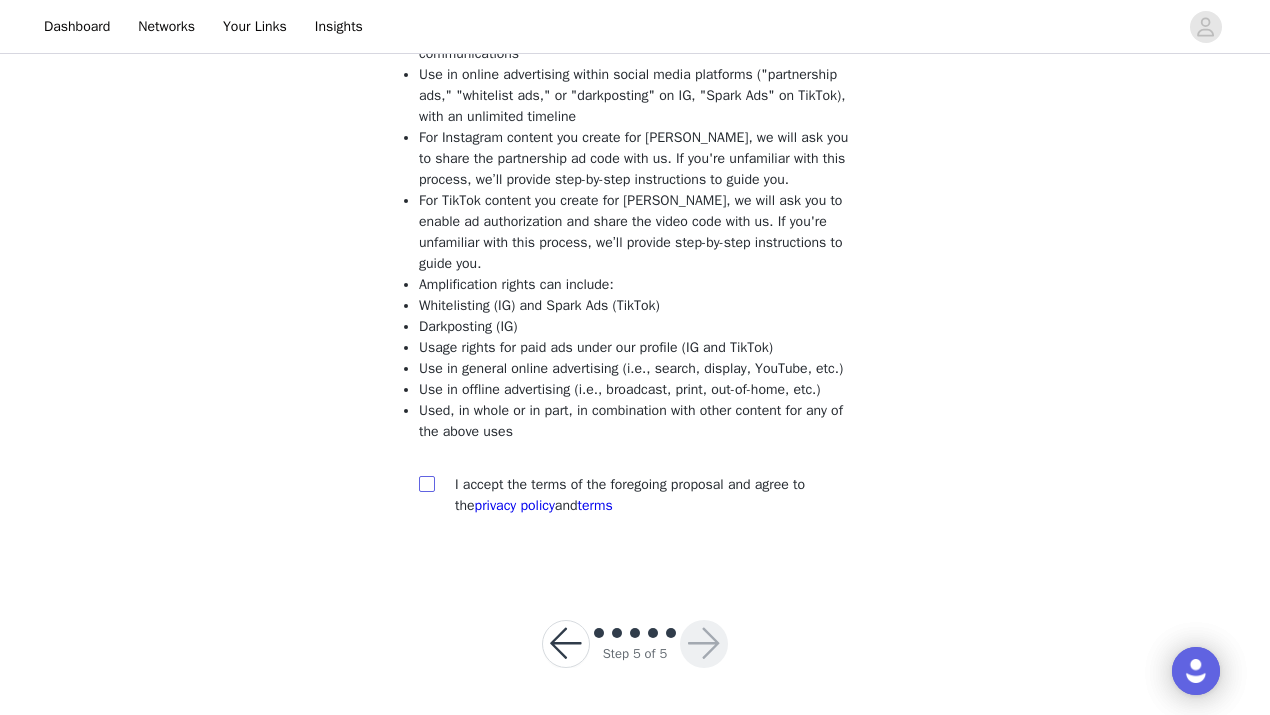 click at bounding box center (426, 483) 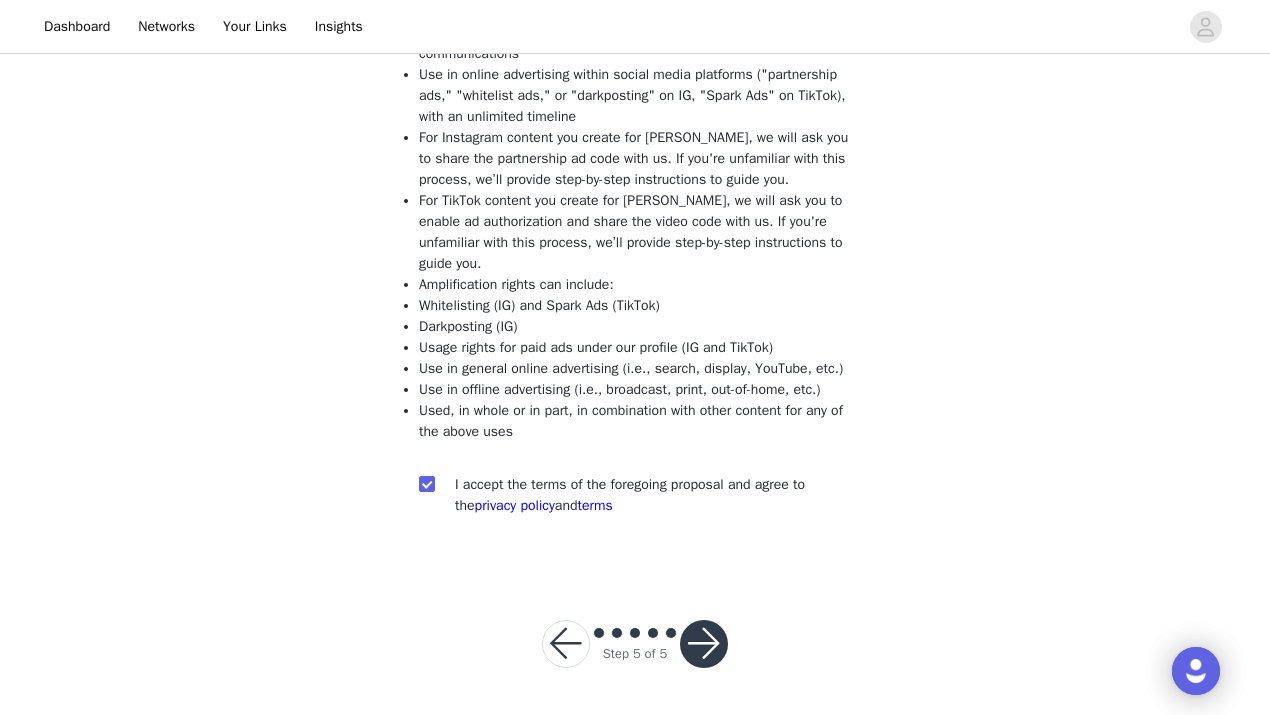 click at bounding box center [704, 644] 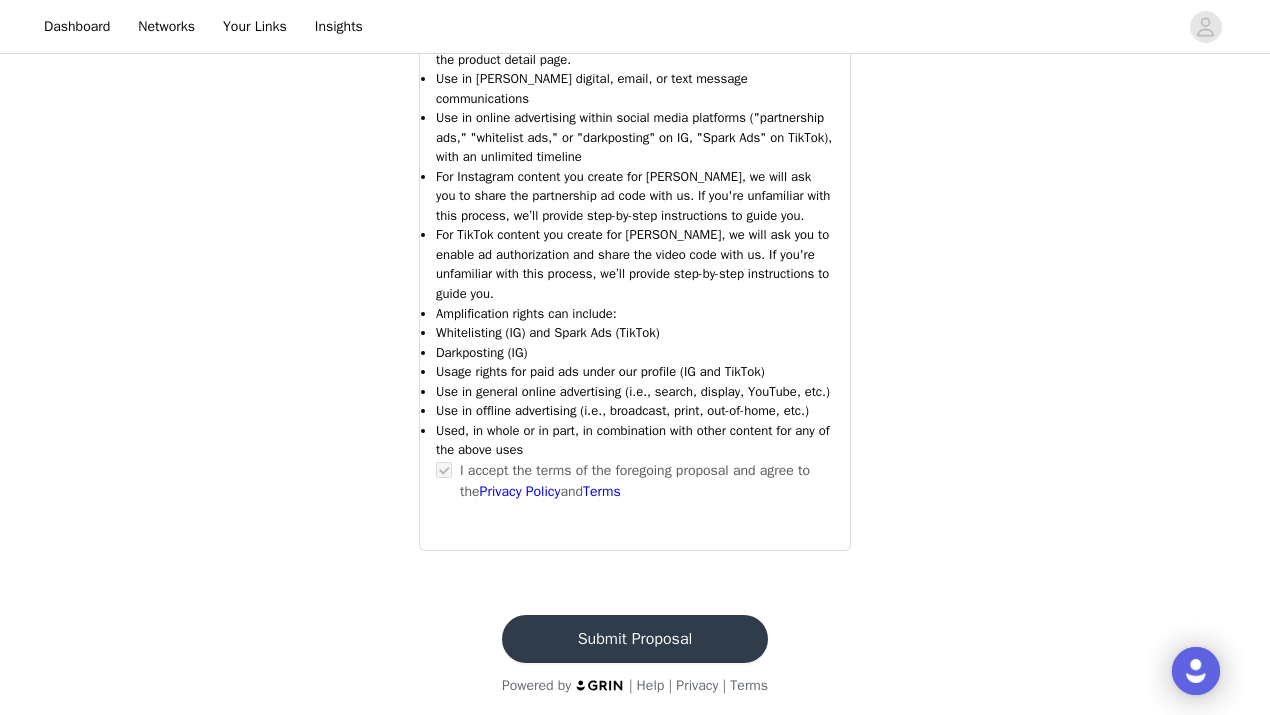 scroll, scrollTop: 1730, scrollLeft: 0, axis: vertical 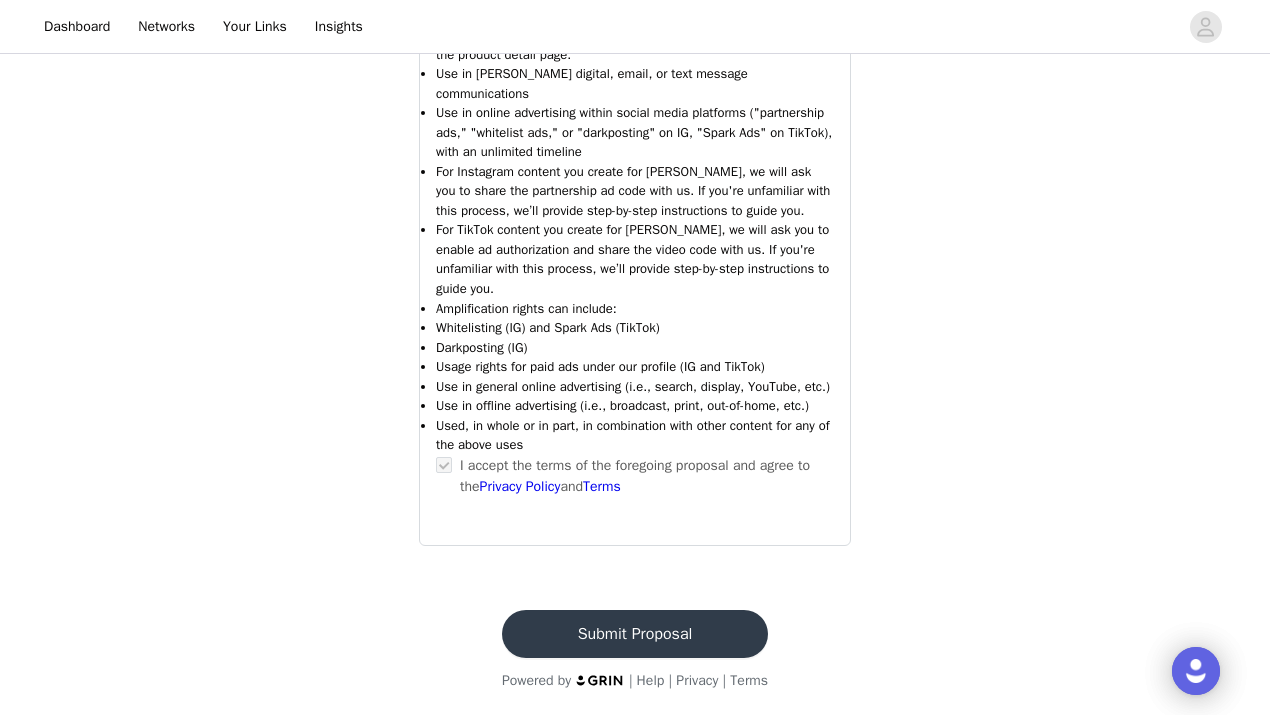 click on "Submit Proposal" at bounding box center [635, 634] 